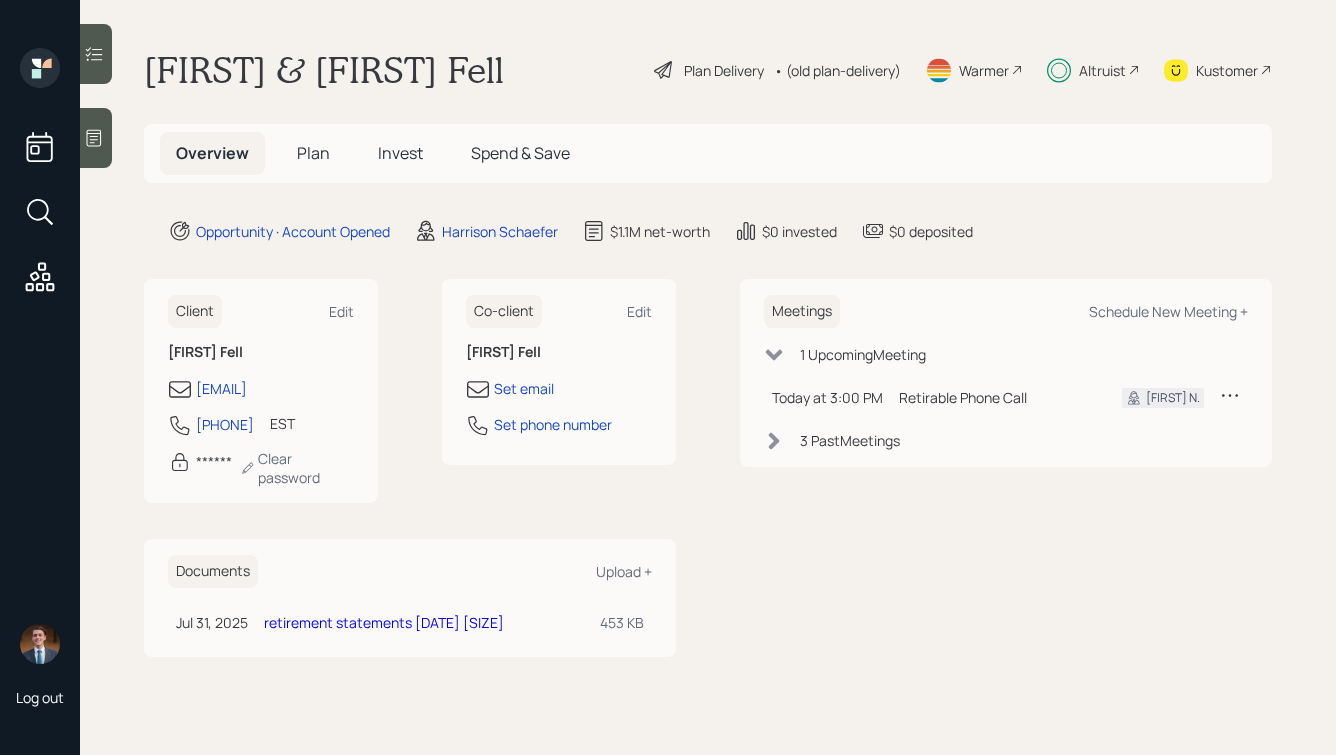 scroll, scrollTop: 0, scrollLeft: 0, axis: both 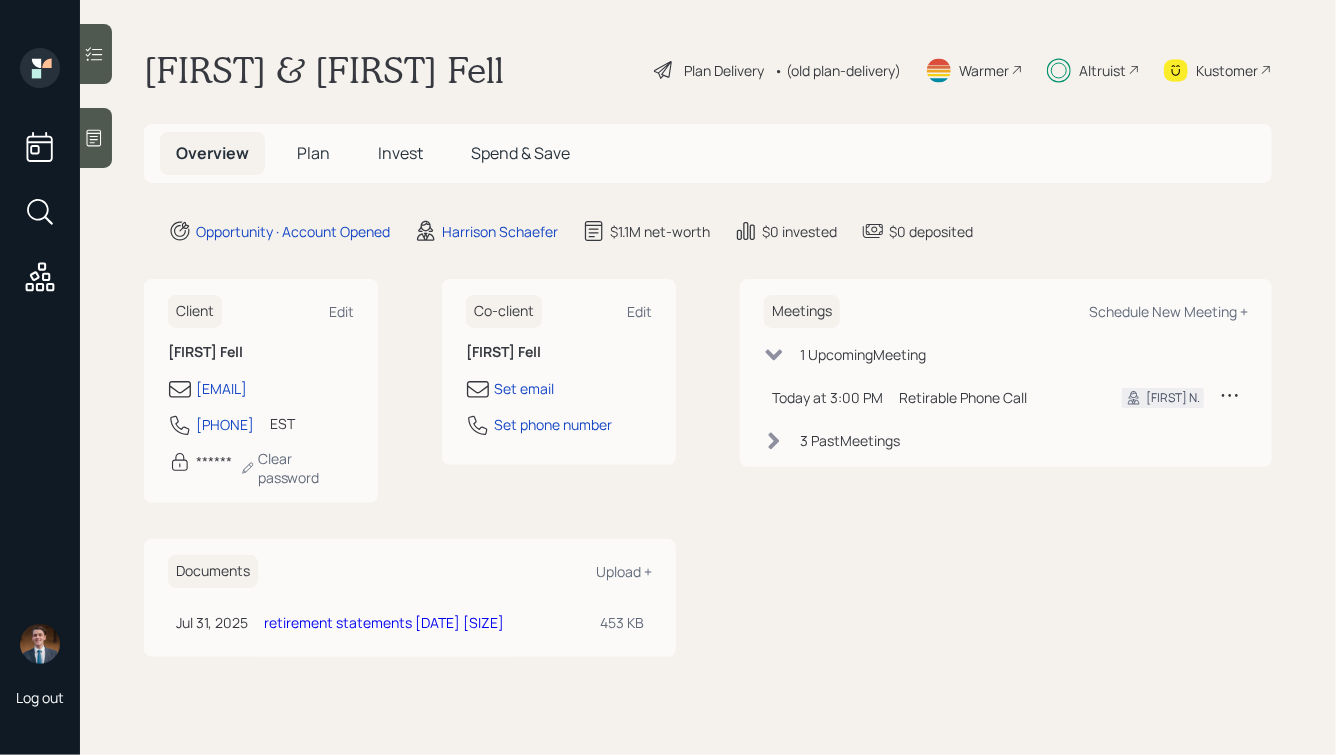 click on "Plan" at bounding box center [313, 153] 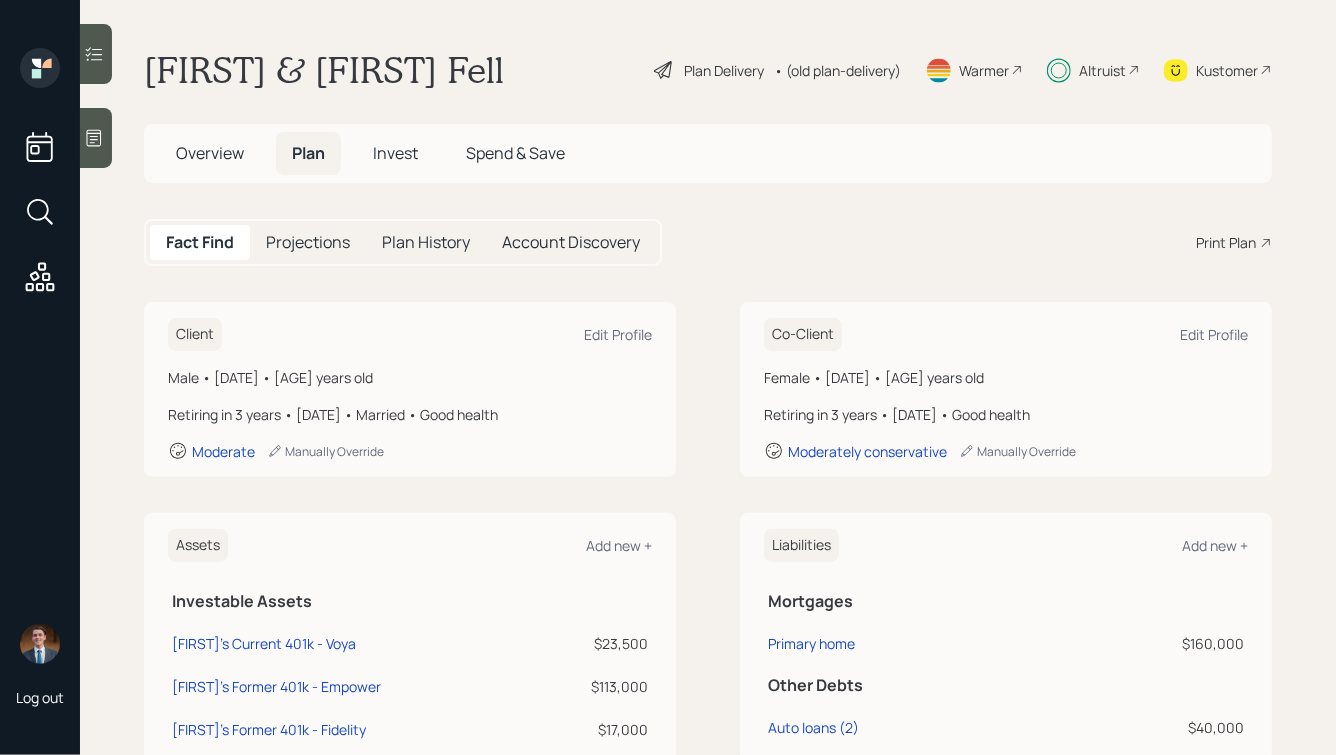 click on "Overview" at bounding box center [210, 153] 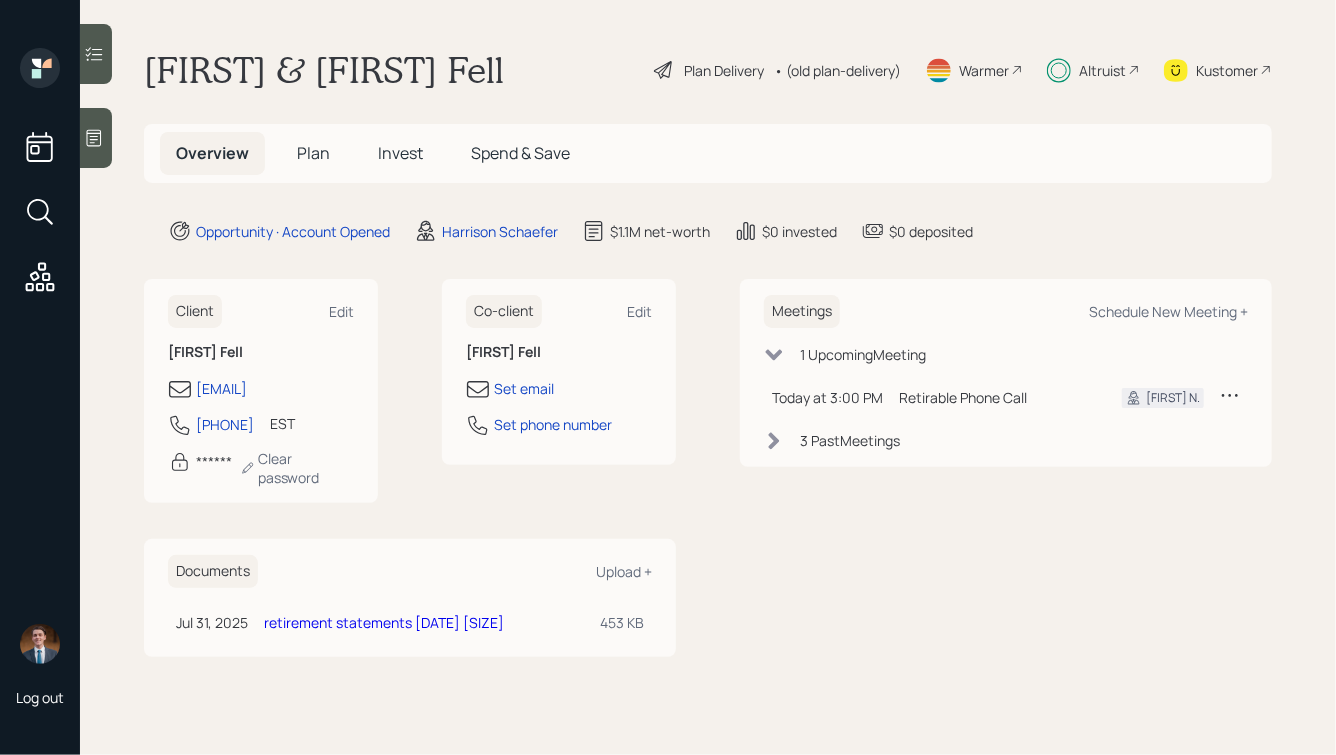 click on "Plan" at bounding box center (313, 153) 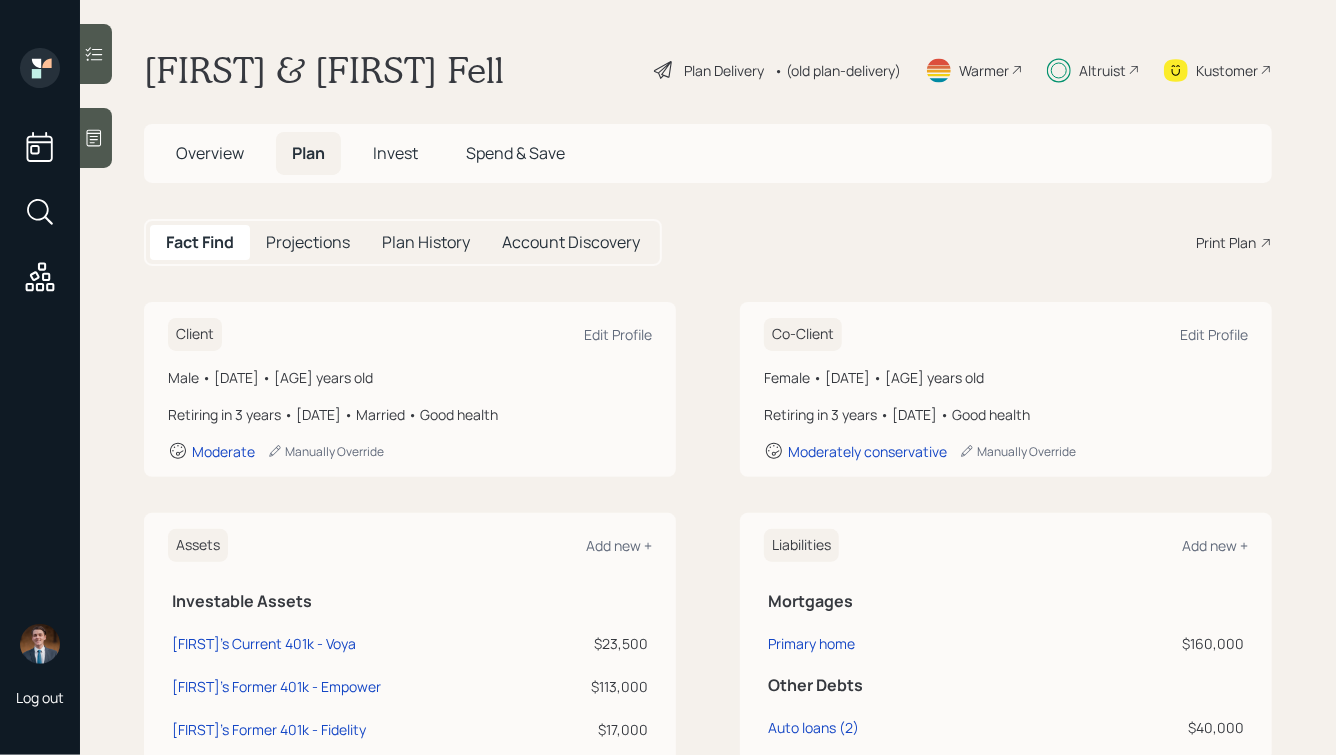 click on "Invest" at bounding box center (395, 153) 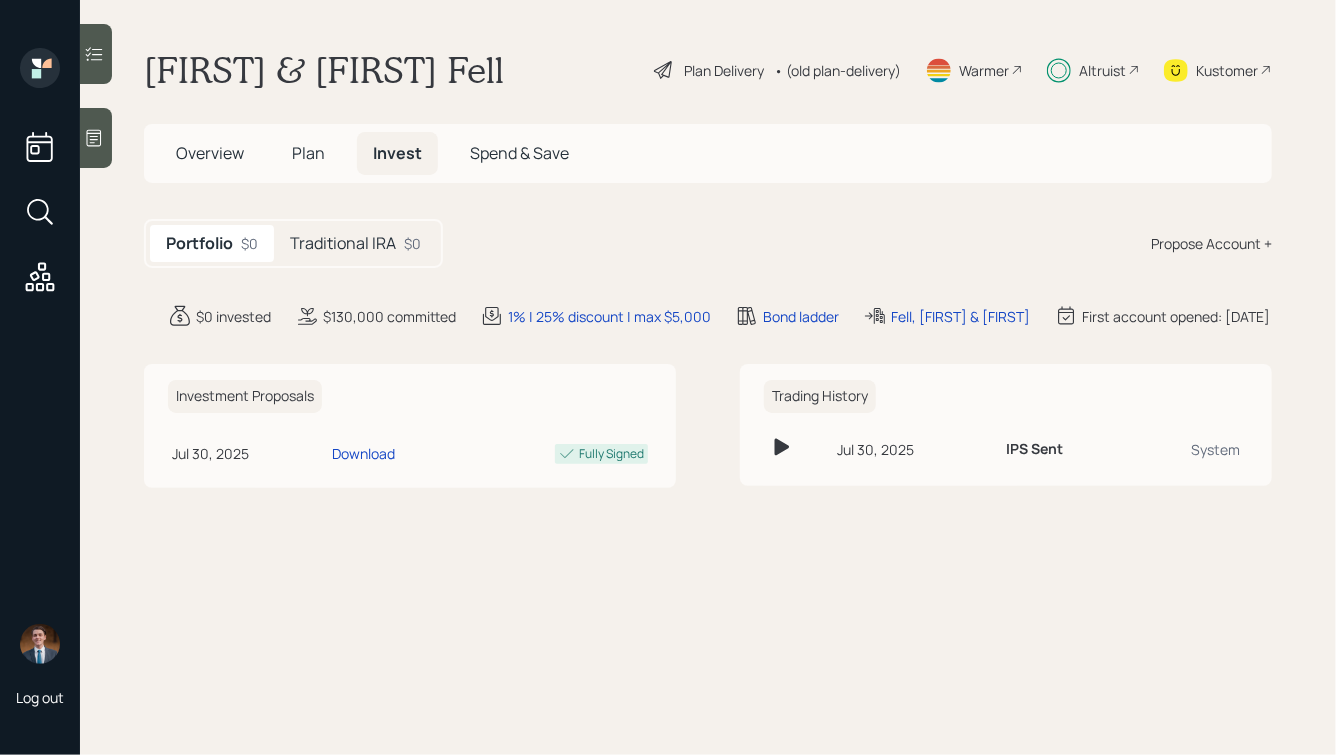 click on "Traditional IRA" at bounding box center (343, 243) 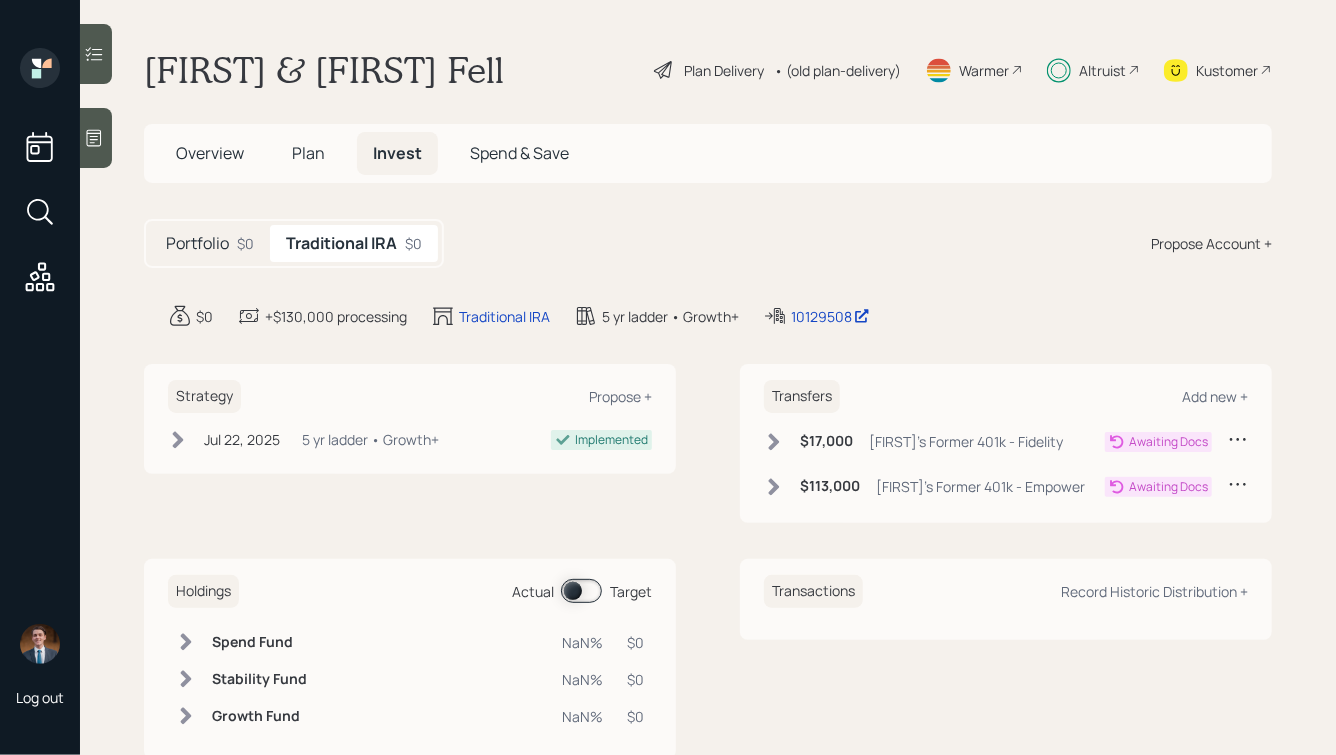 click 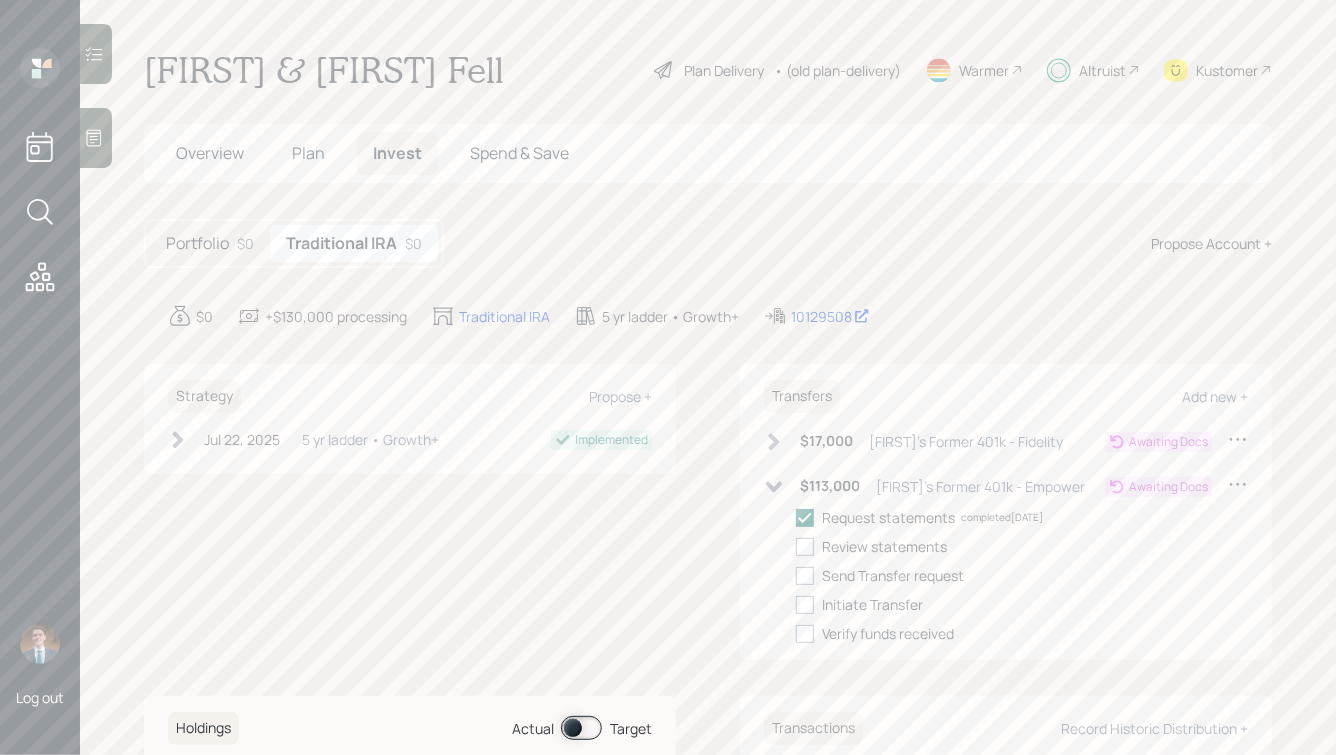 click on "Transfers Add new + $17,000 [FIRST]'s Former 401k - Fidelity Awaiting Docs $113,000 [FIRST]'s Former 401k - Empower Awaiting Docs Request statements completed [DATE] Review statements Send Transfer request Initiate Transfer Verify funds received" at bounding box center (1006, 512) 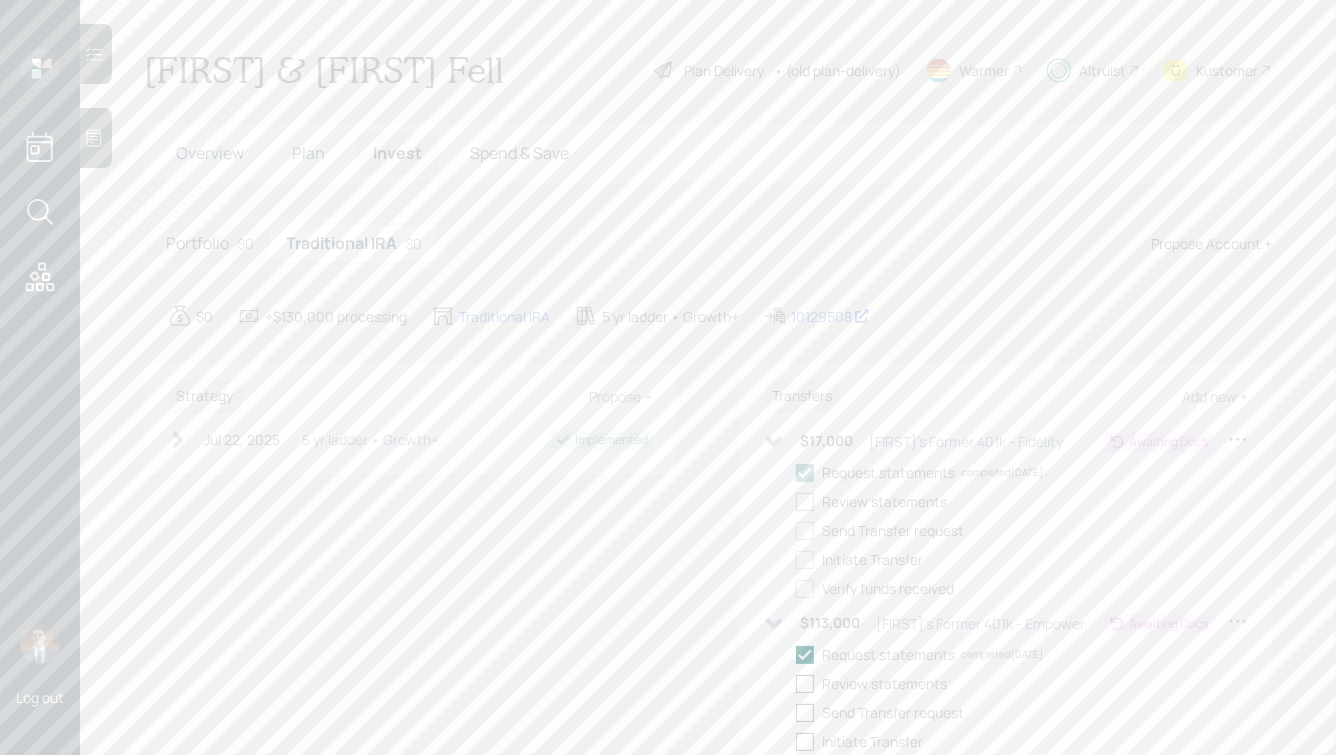 click at bounding box center [805, 502] 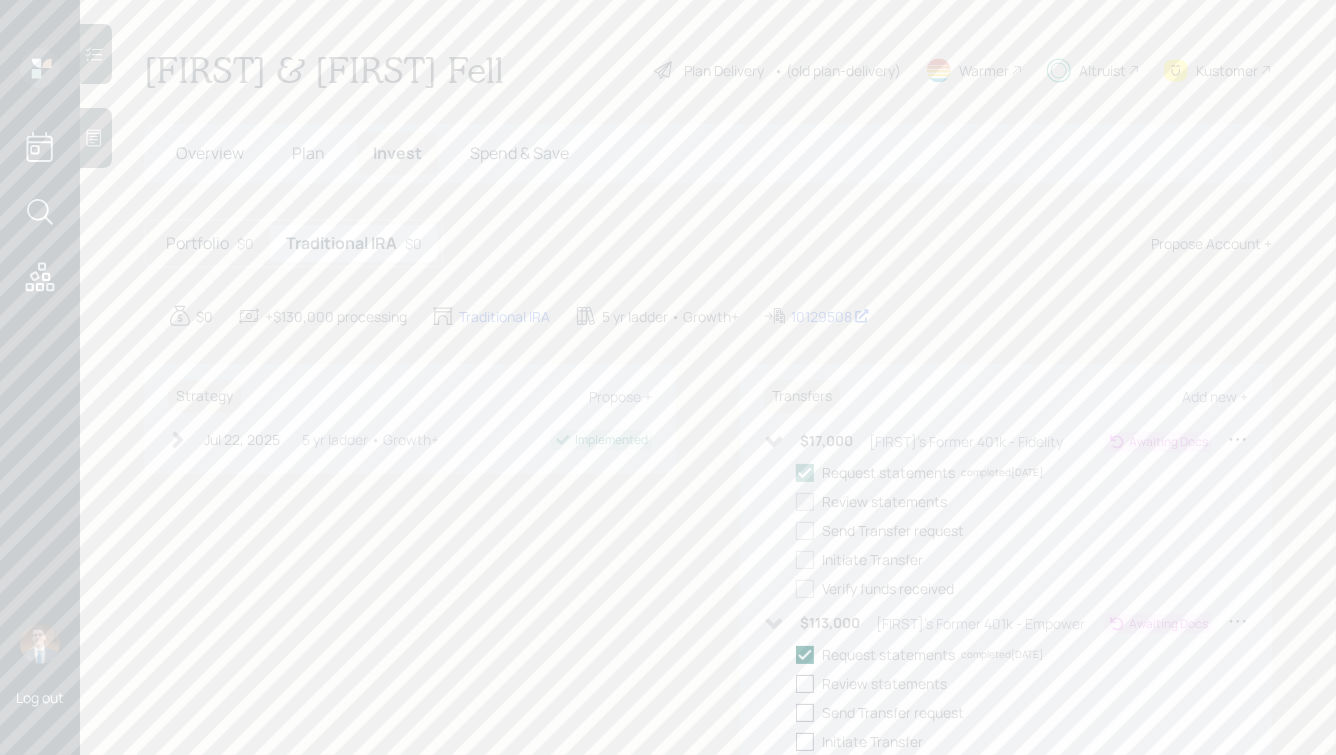 checkbox on "true" 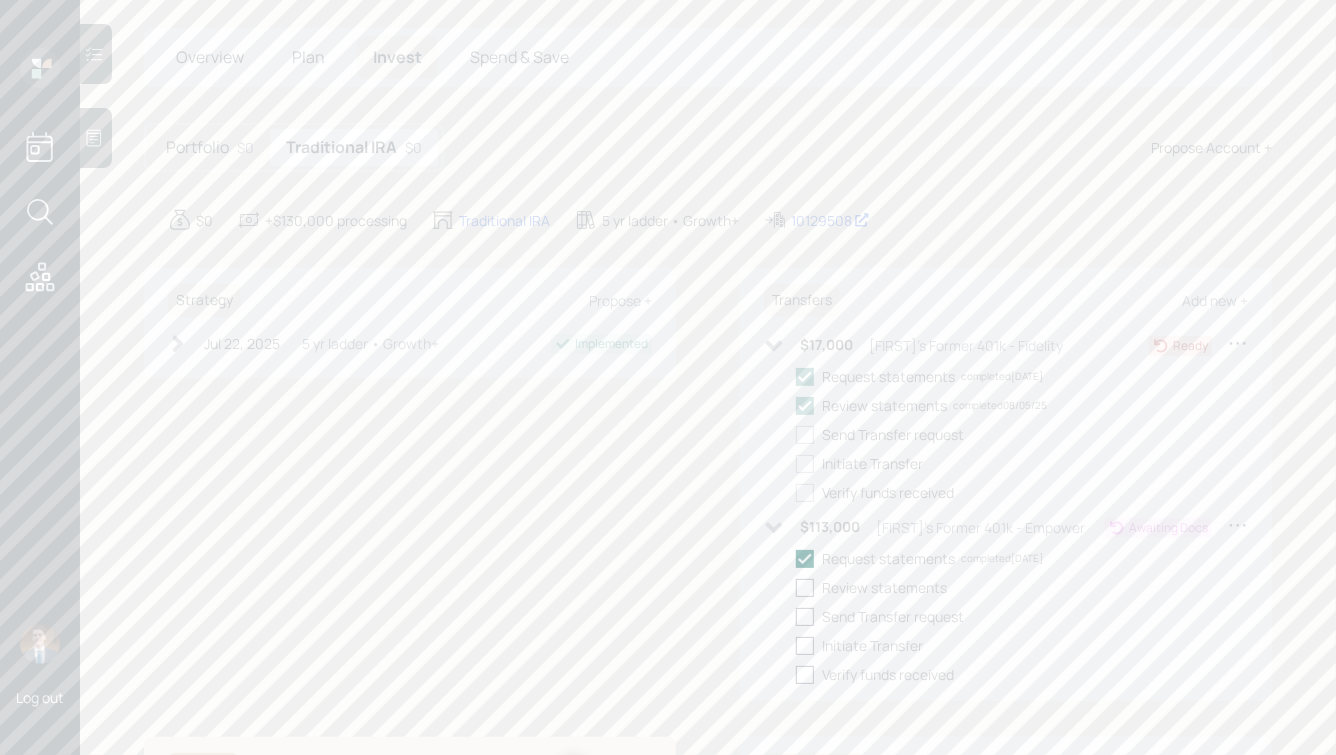 scroll, scrollTop: 117, scrollLeft: 0, axis: vertical 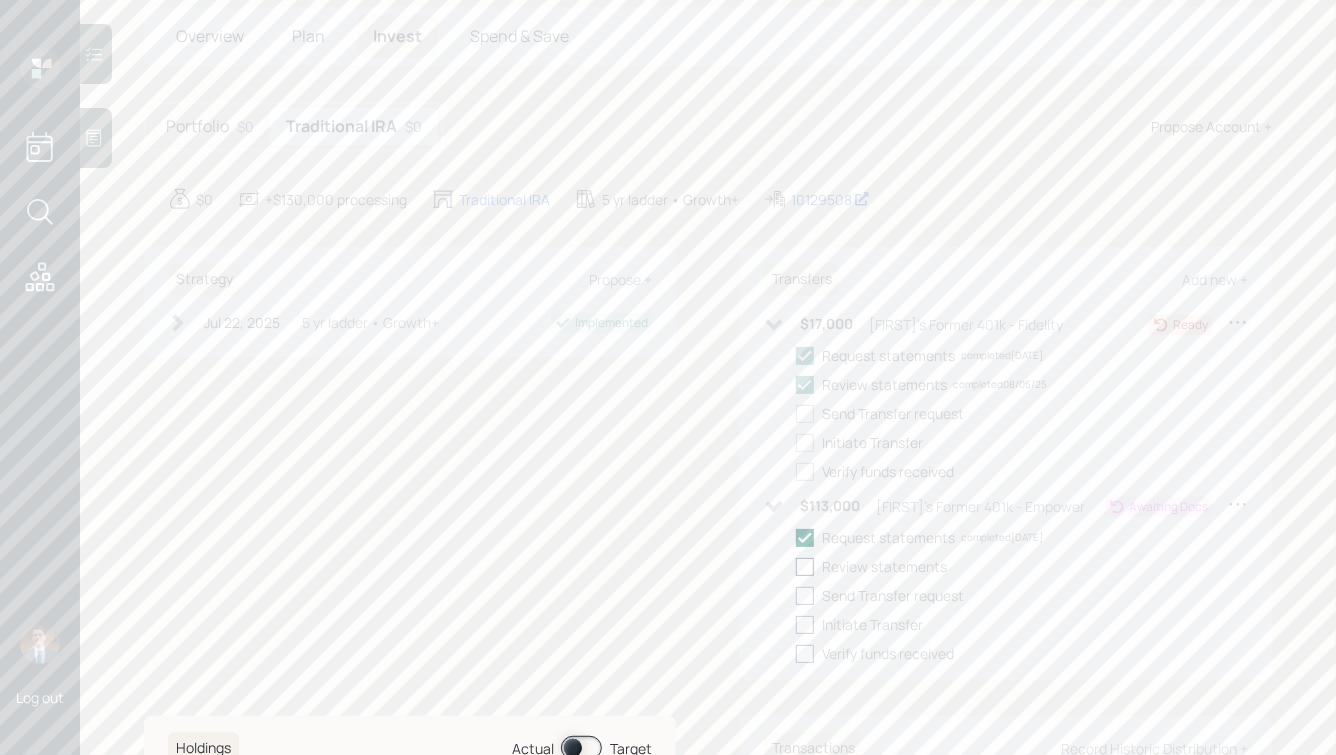 click at bounding box center (805, 567) 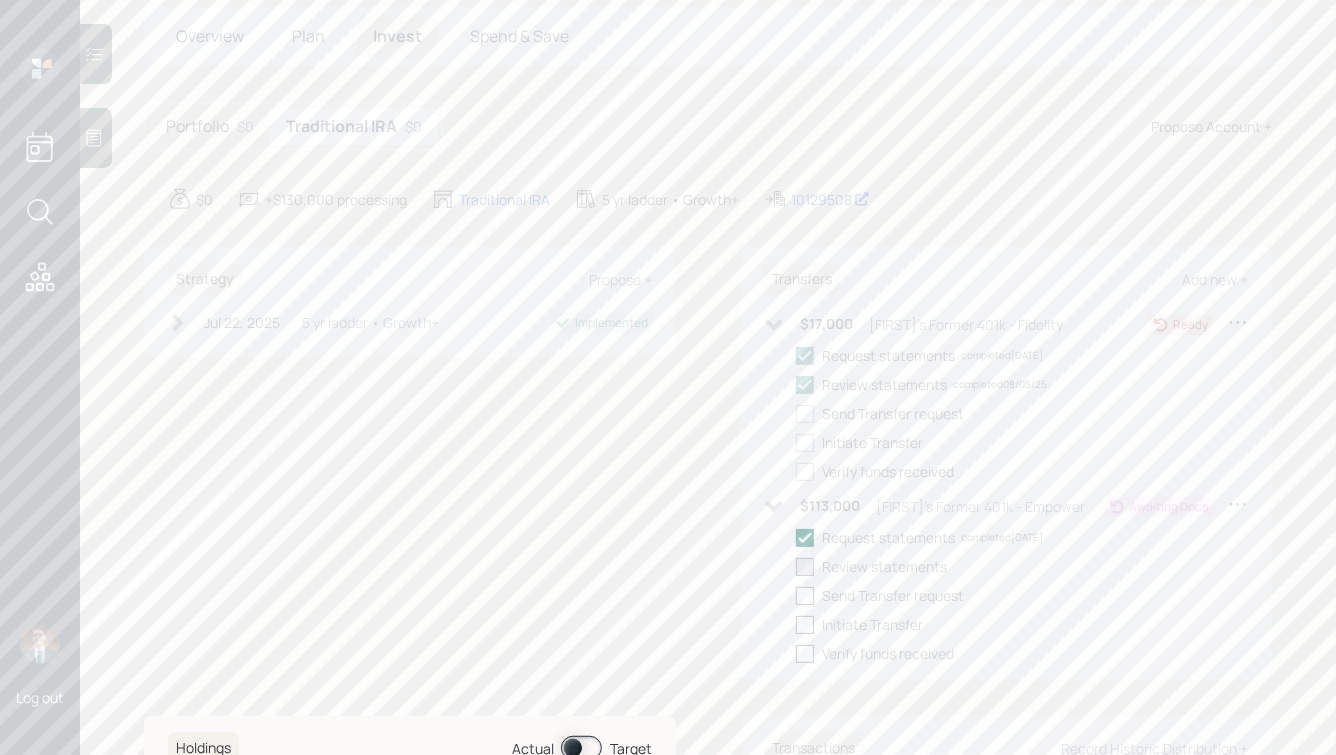 checkbox on "true" 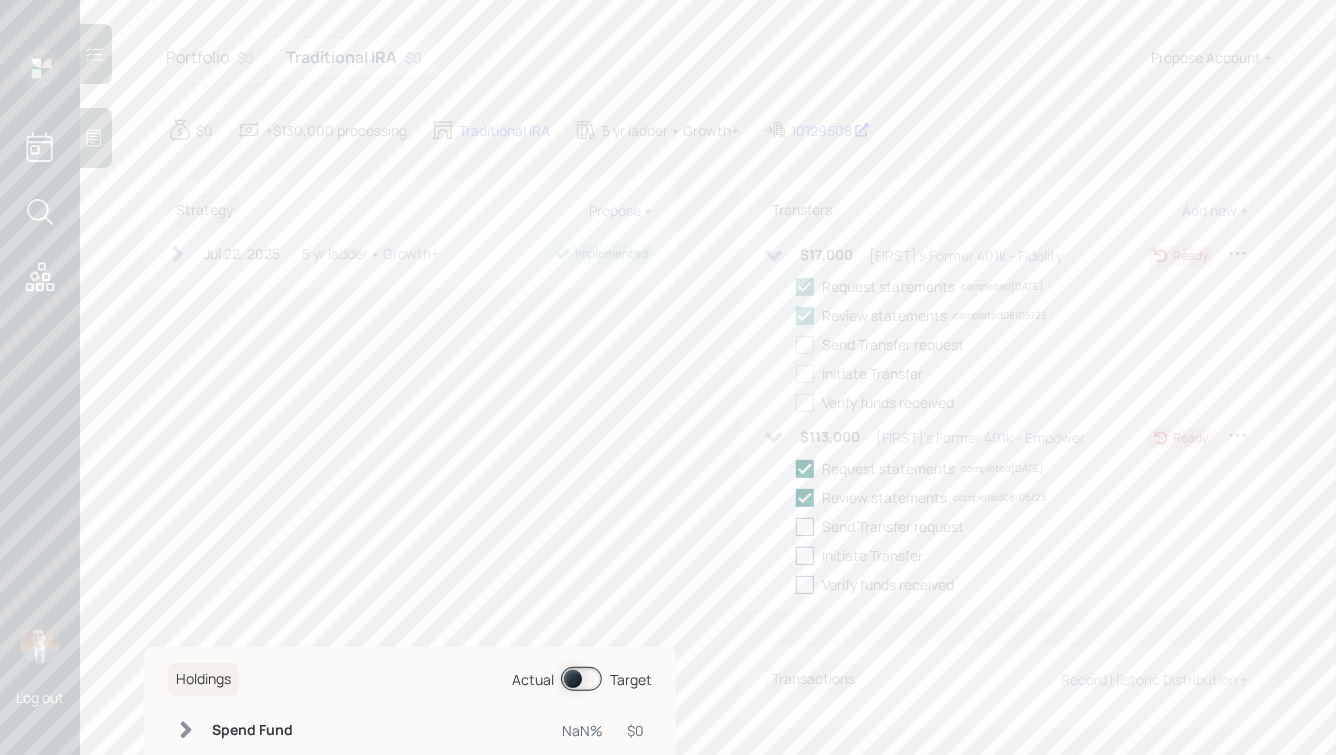 scroll, scrollTop: 0, scrollLeft: 0, axis: both 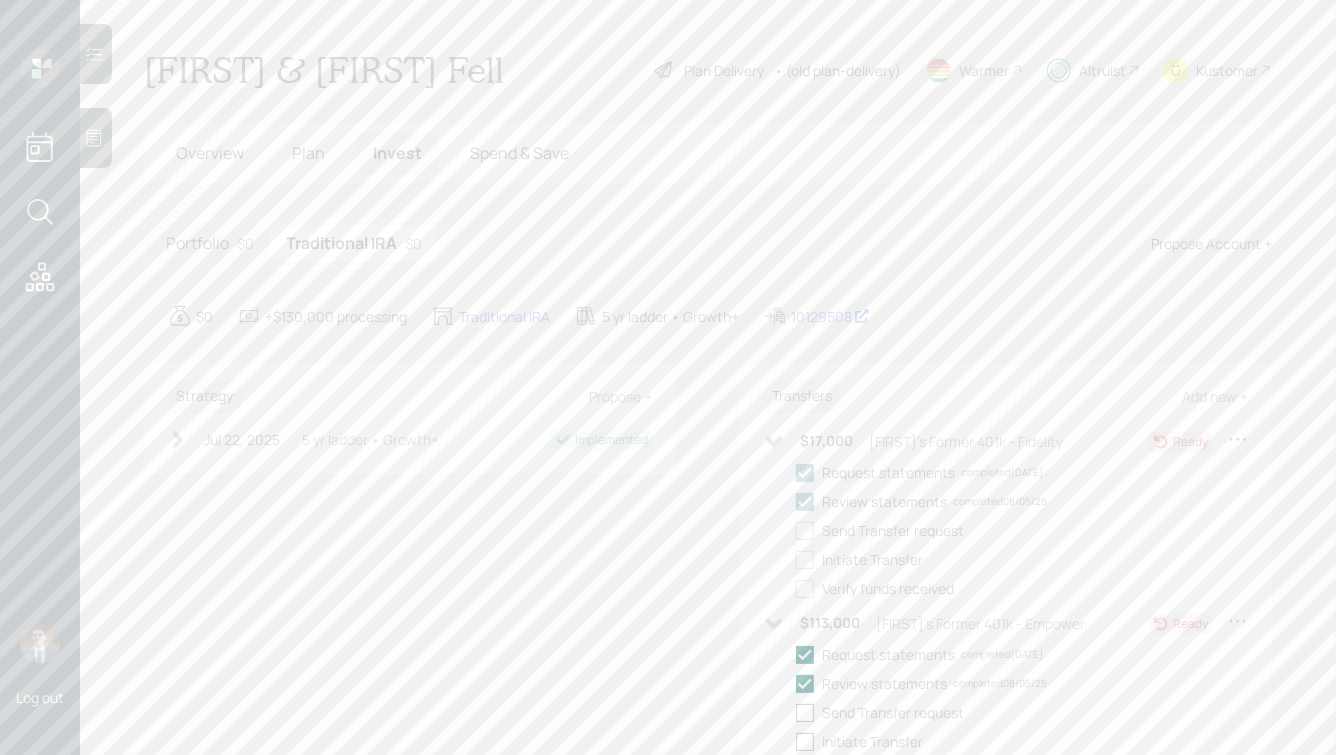 click on "Plan" at bounding box center (308, 153) 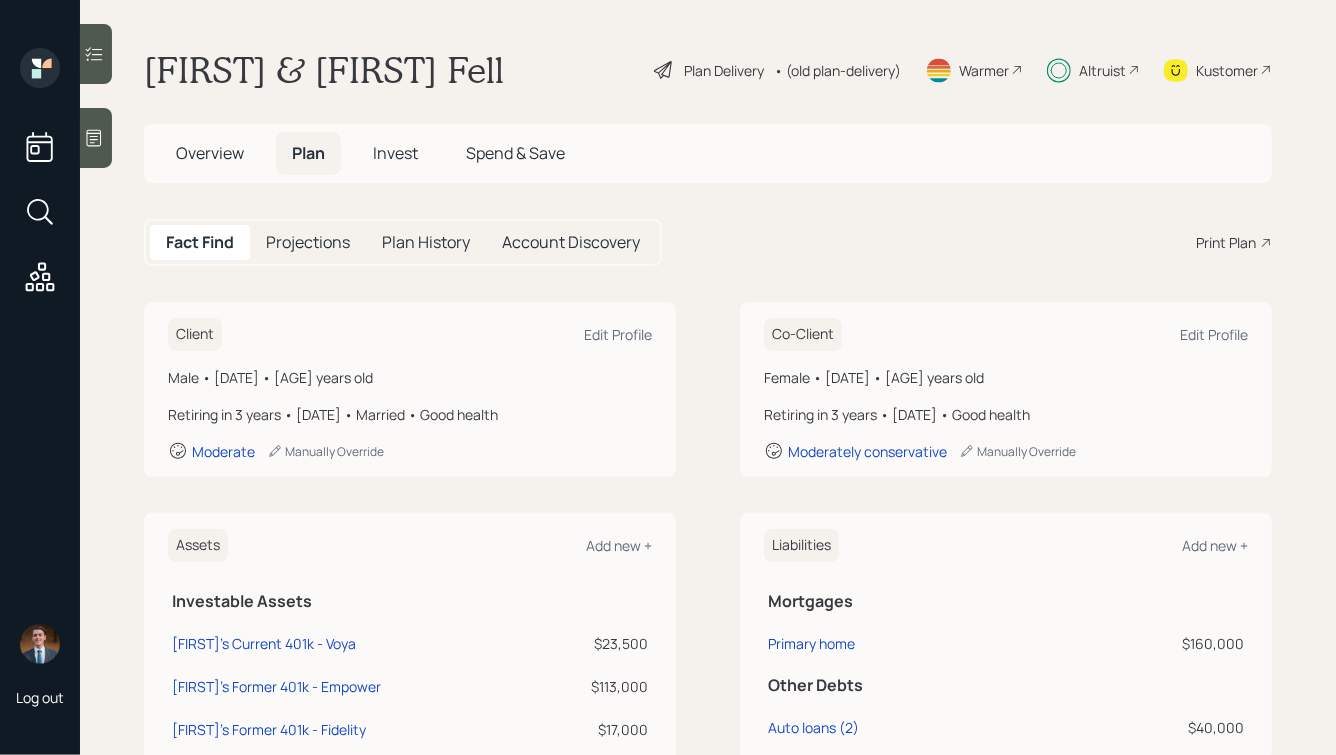 click on "Overview" at bounding box center (210, 153) 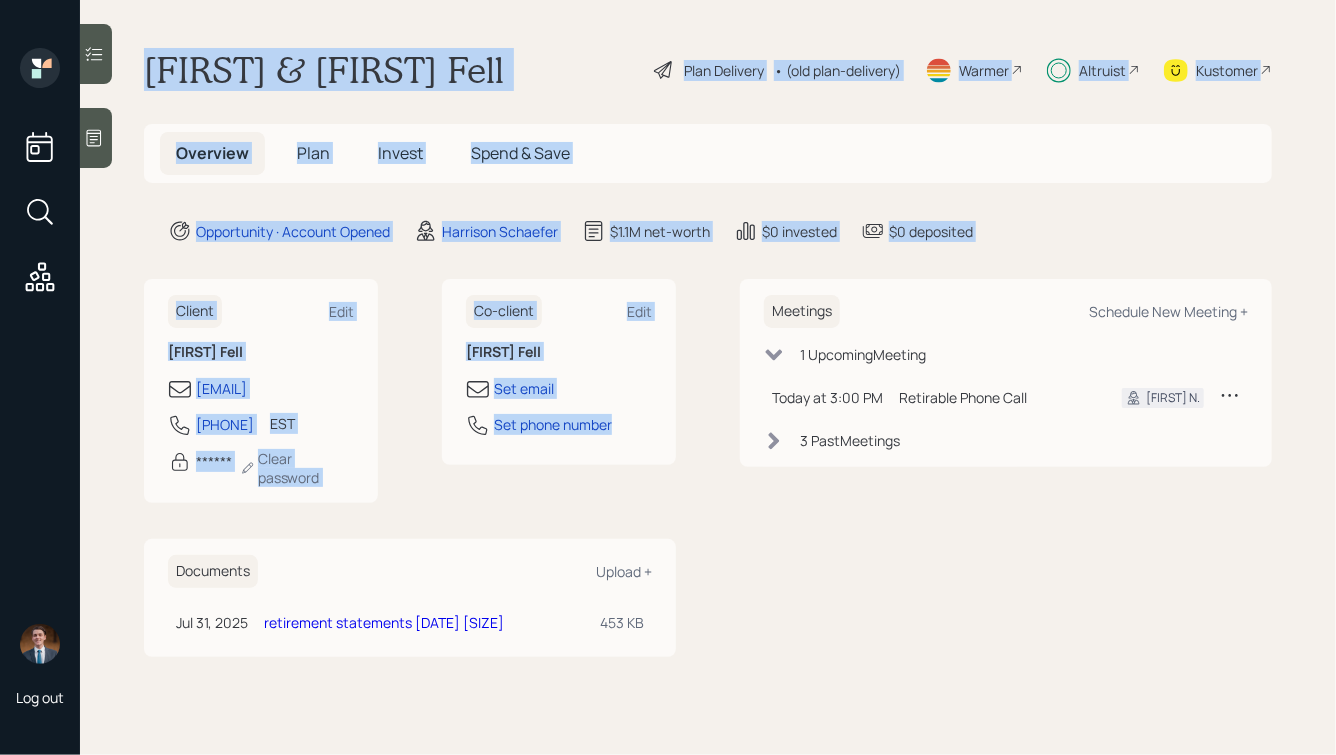 drag, startPoint x: 129, startPoint y: 50, endPoint x: 622, endPoint y: 490, distance: 660.7942 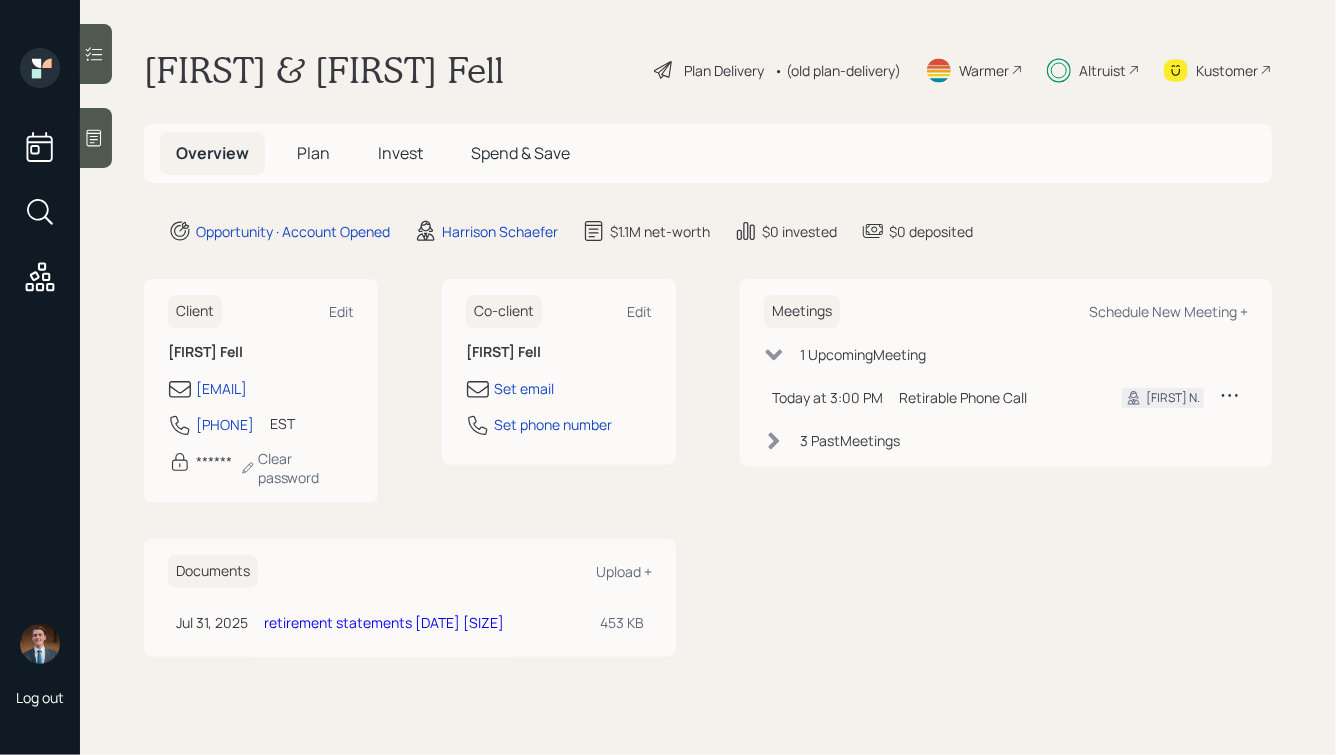 click on "Client Edit [FIRST] Fell [EMAIL] [PHONE] EST Currently [TIME] ****** Clear password Co-client Edit [FIRST] Fell Set email Set phone number Documents Upload + [DATE] [DATE] [TIME] [TIMEZONE] retirement statements [DATE] [SIZE] KB Meetings Schedule New Meeting + 1   Upcoming  Meeting Today at [TIME] [DATE] [TIME] [TIMEZONE] Retirable Phone Call [FIRST] N. 3   Past  Meeting s" at bounding box center [708, 467] 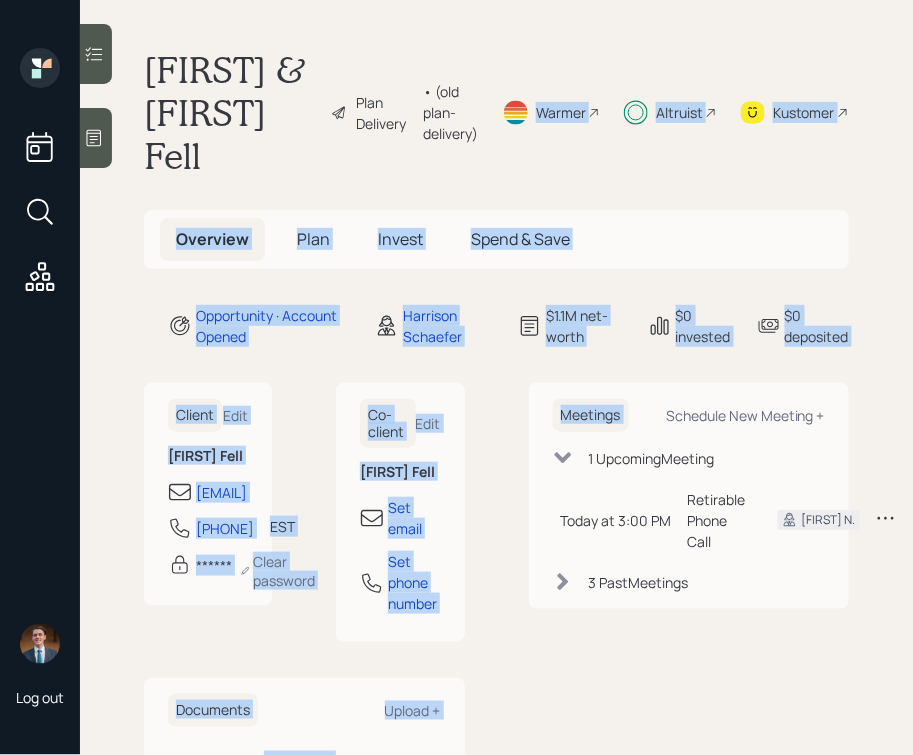 drag, startPoint x: 895, startPoint y: 305, endPoint x: 581, endPoint y: 39, distance: 411.524 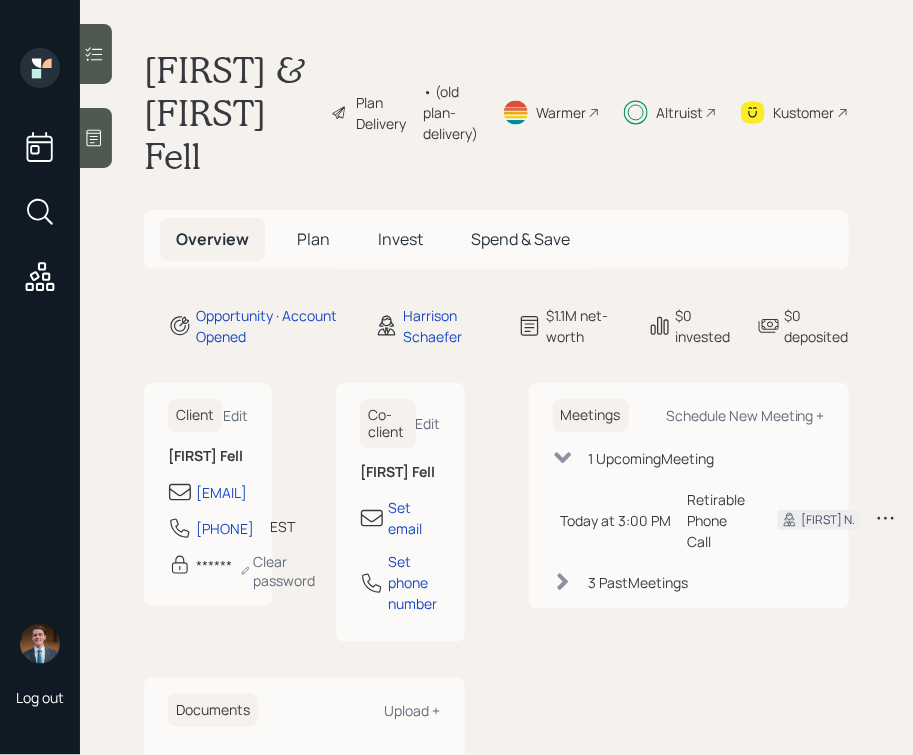 click on "[FIRST] & [FIRST] Fell Plan Delivery • (old plan-delivery) Warmer Altruist Kustomer Overview Plan Invest Spend & Save Opportunity ·
Account Opened [FIRST] [LAST] $[AMOUNT] net-worth $0 invested $0 deposited Client Edit [FIRST] Fell [EMAIL] [PHONE] EST Currently [TIME] ****** Clear password Co-client Edit [FIRST] Fell Set email Set phone number Documents Upload + [DATE] [DATE] [TIME] [TIMEZONE] retirement statements [DATE] [SIZE] KB Meetings Schedule New Meeting + 1   Upcoming  Meeting Today at [TIME] [DATE] [TIME] [TIMEZONE] Retirable Phone Call [FIRST] N. 3   Past  Meeting s" at bounding box center (496, 377) 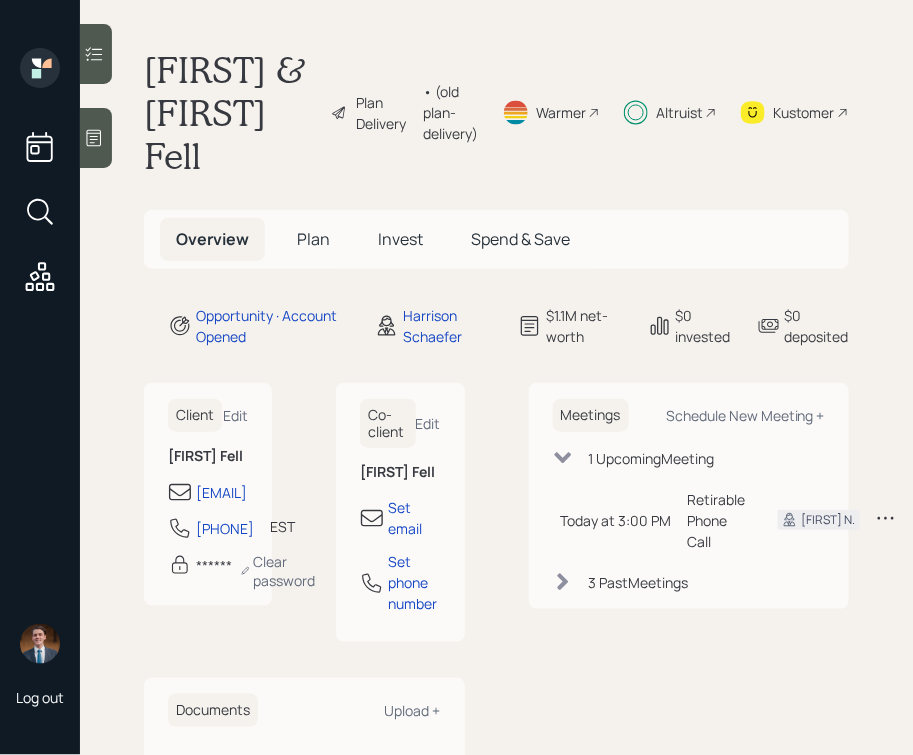 click on "Plan" at bounding box center [313, 239] 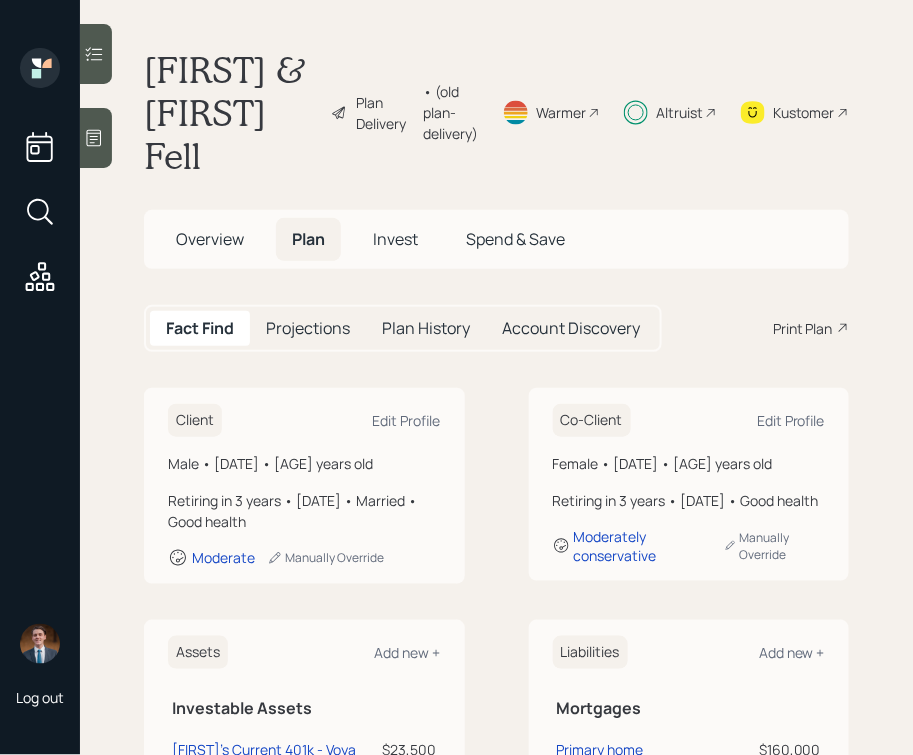 click on "Plan" at bounding box center [308, 239] 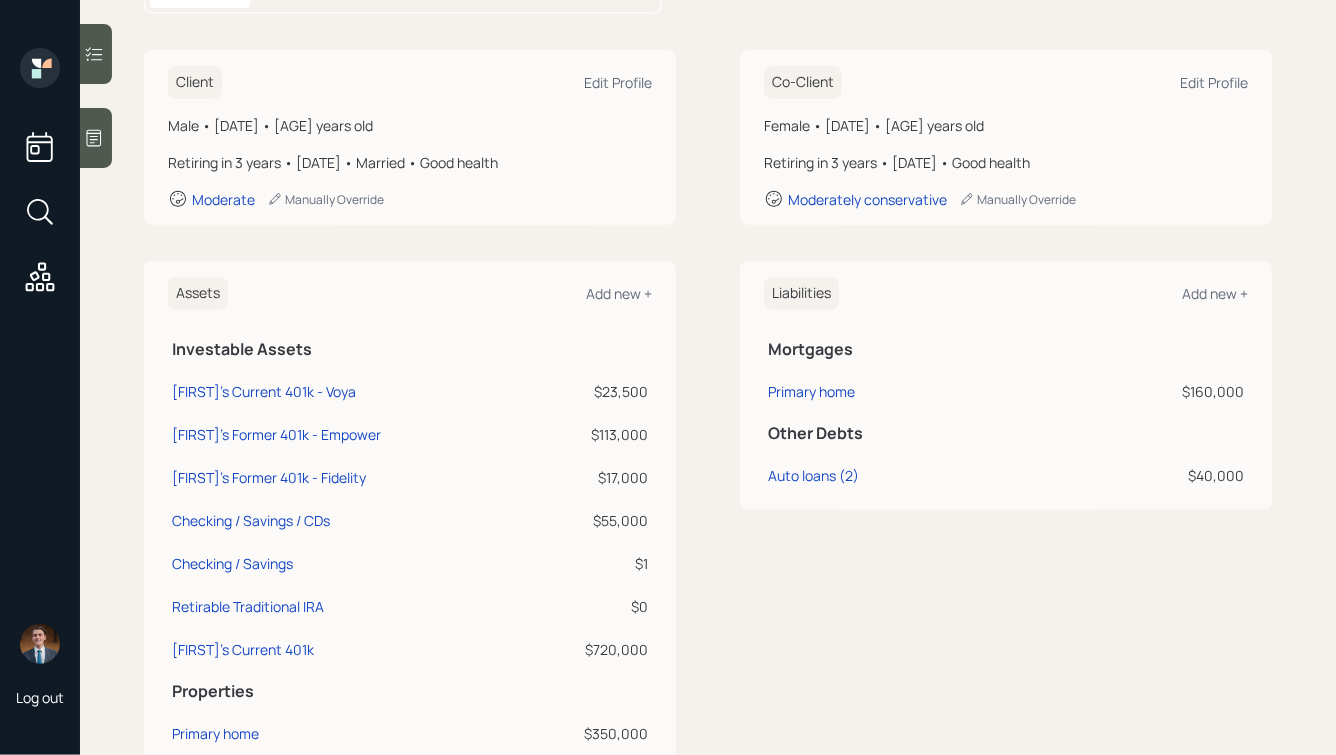 scroll, scrollTop: 0, scrollLeft: 0, axis: both 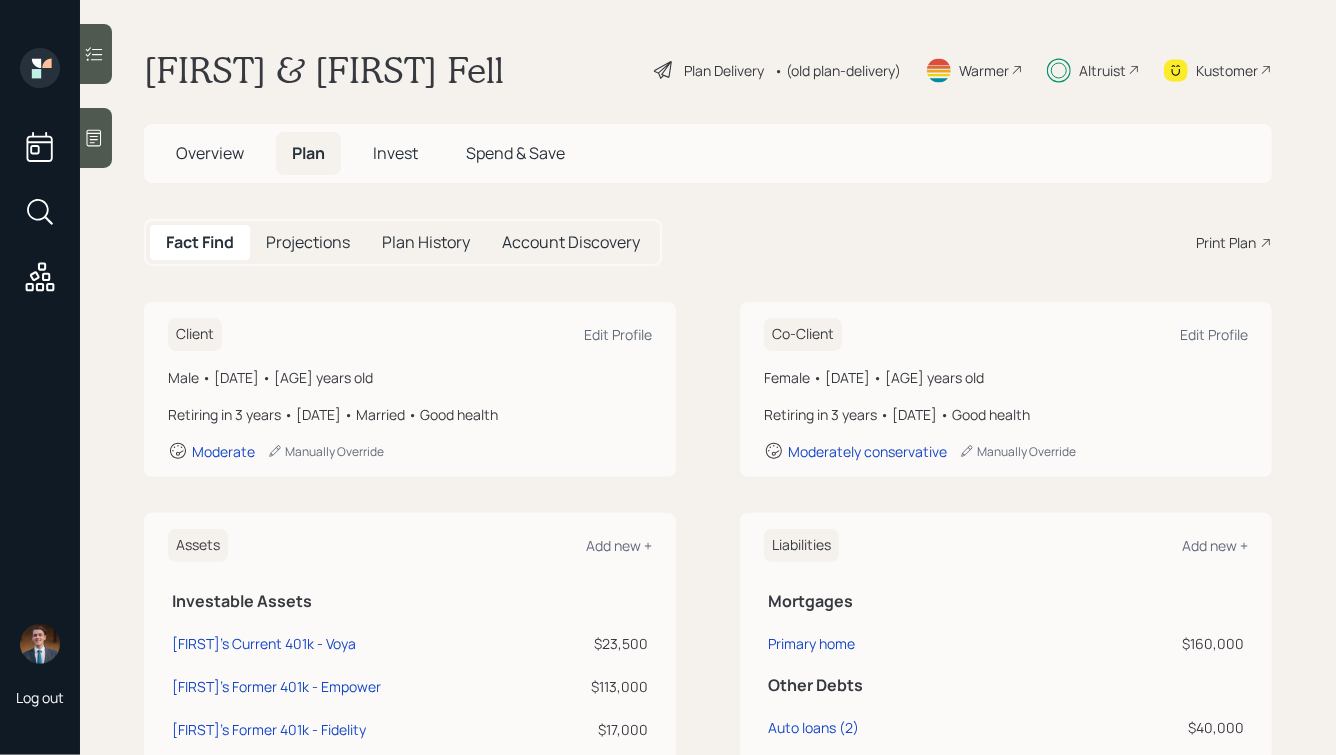 click on "Invest" at bounding box center [395, 153] 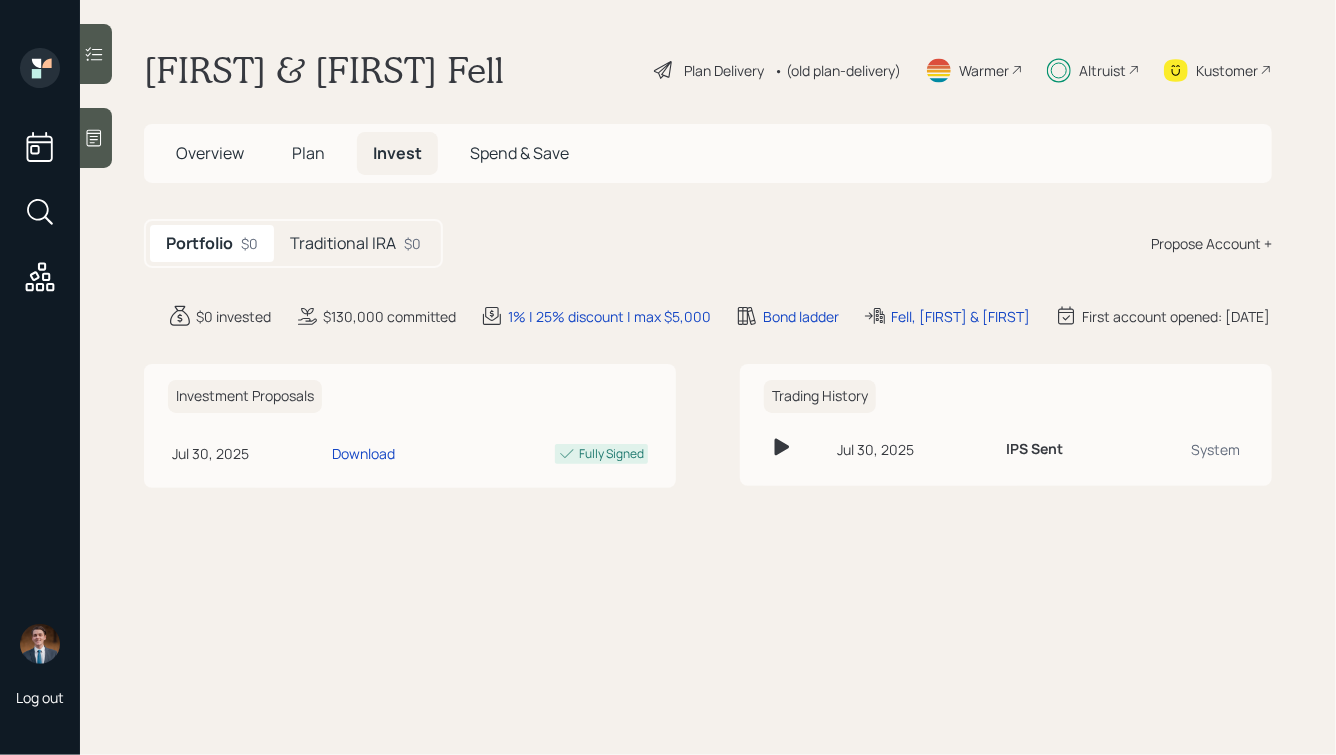 click on "Traditional IRA $0" at bounding box center (355, 243) 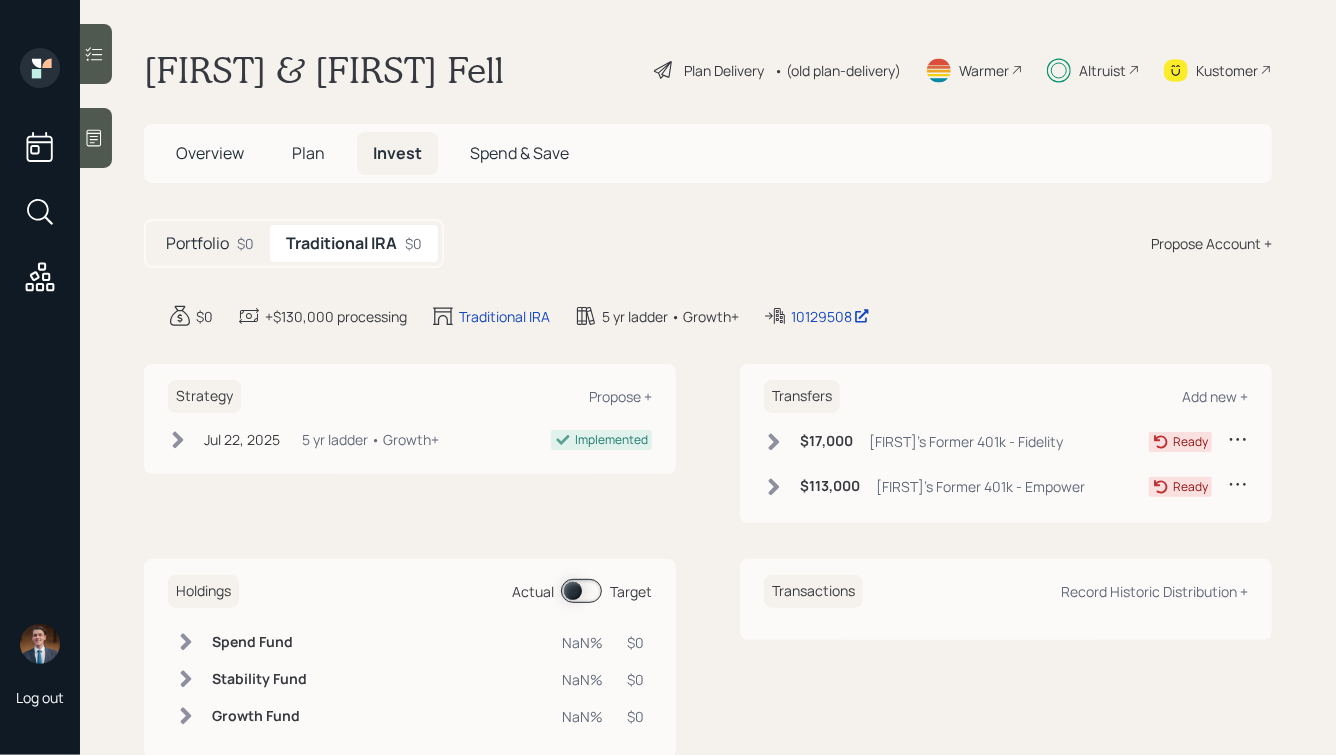 click 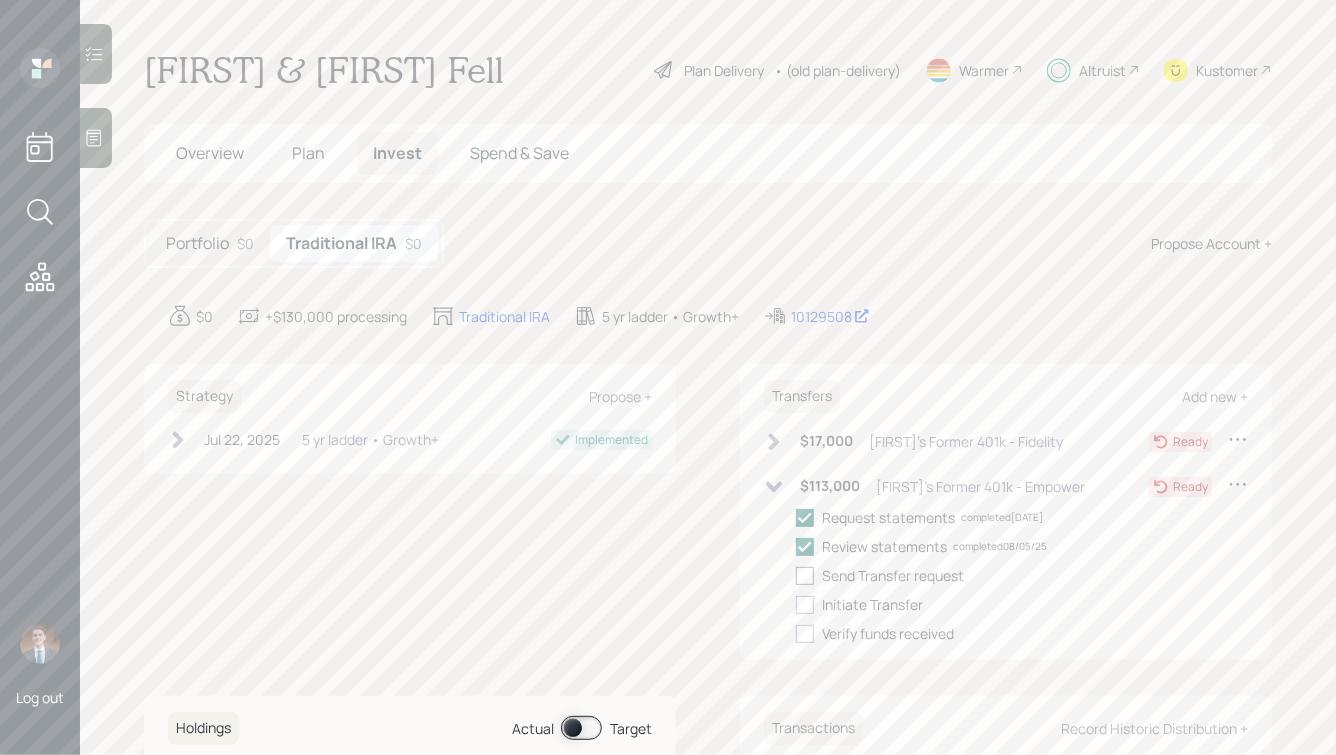 click at bounding box center (805, 576) 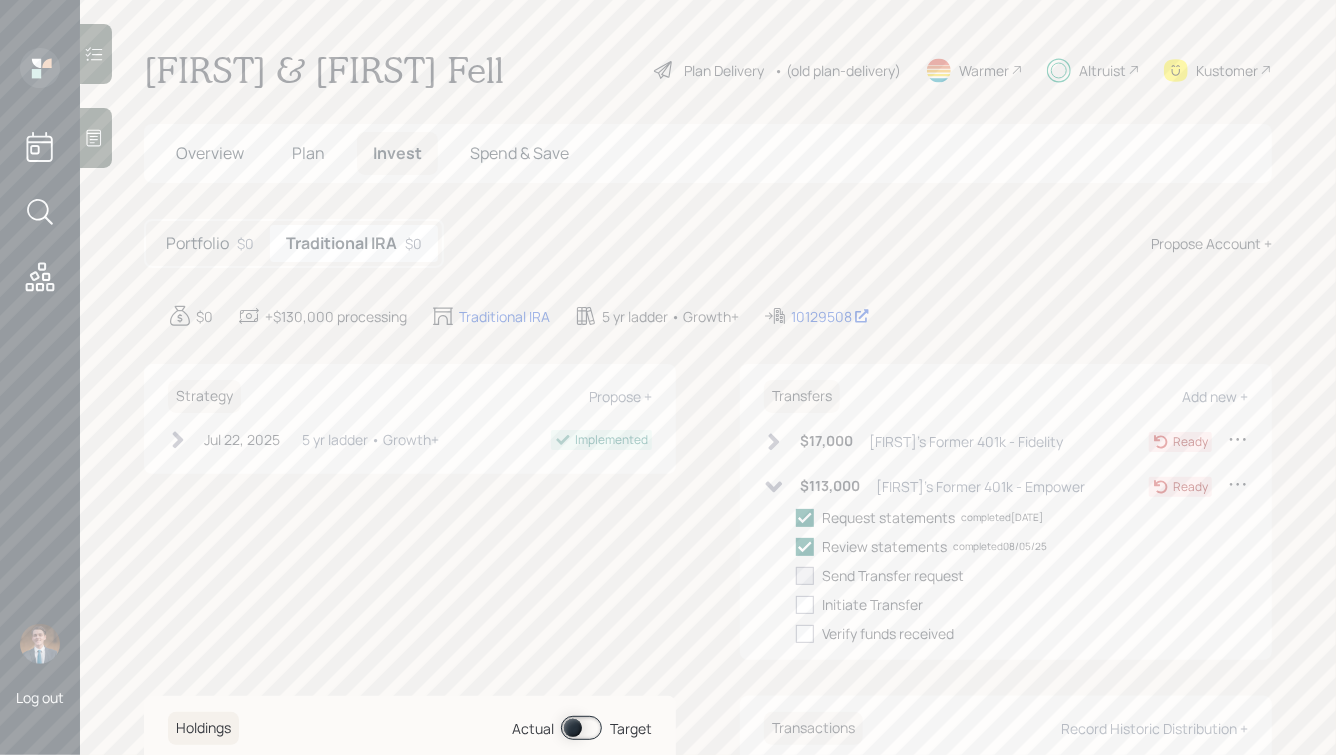 checkbox on "true" 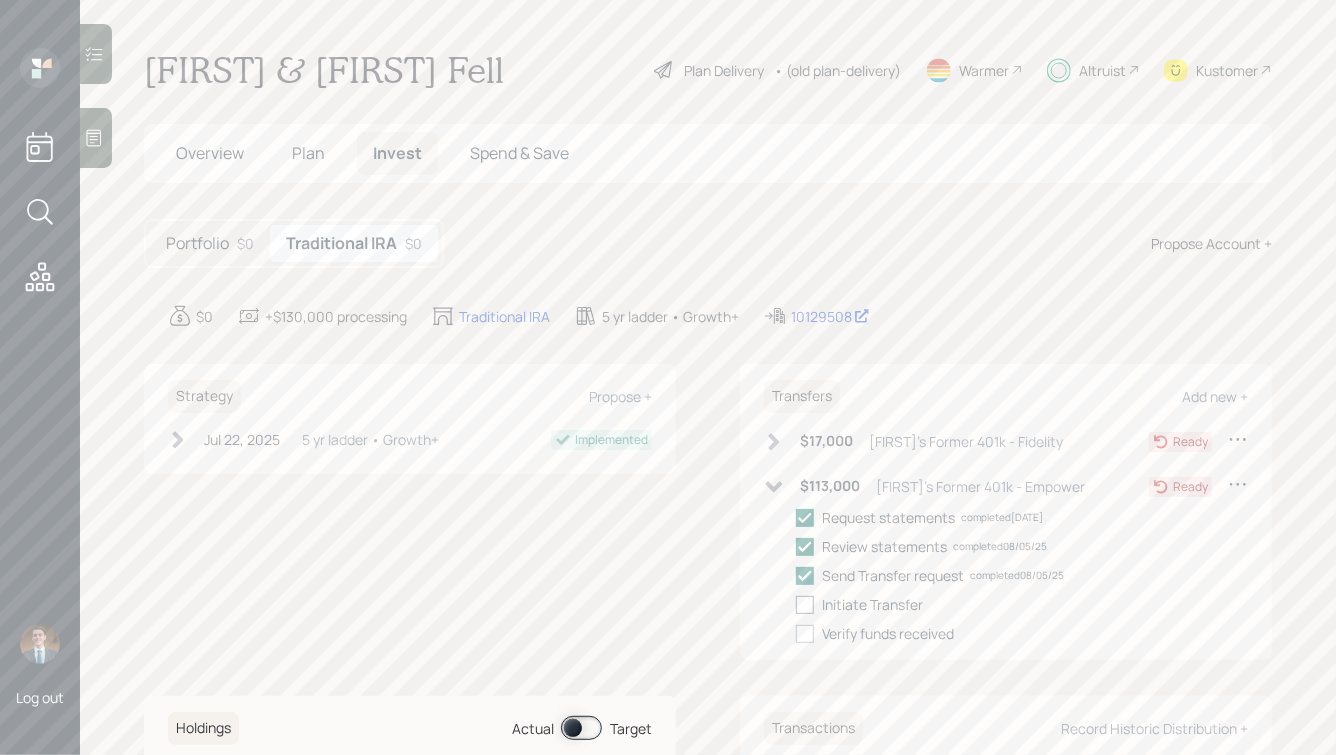 click at bounding box center (805, 605) 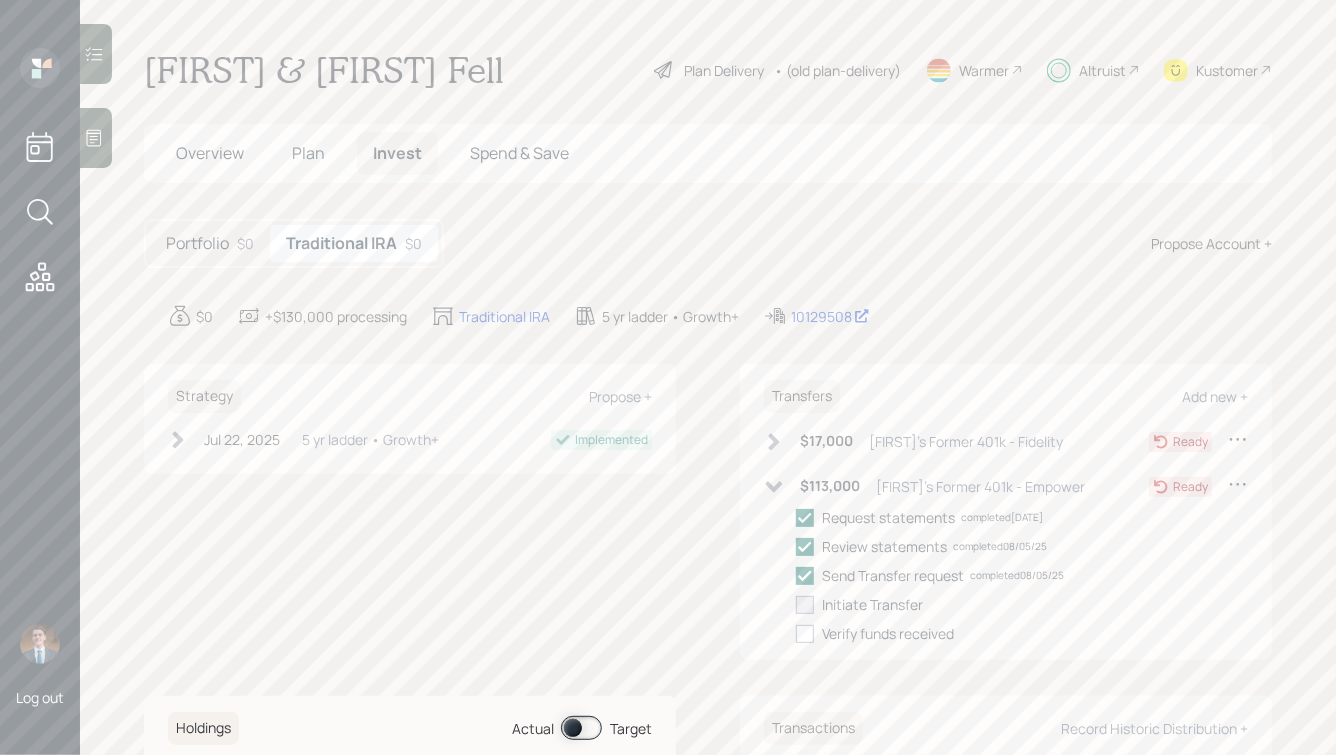 checkbox on "true" 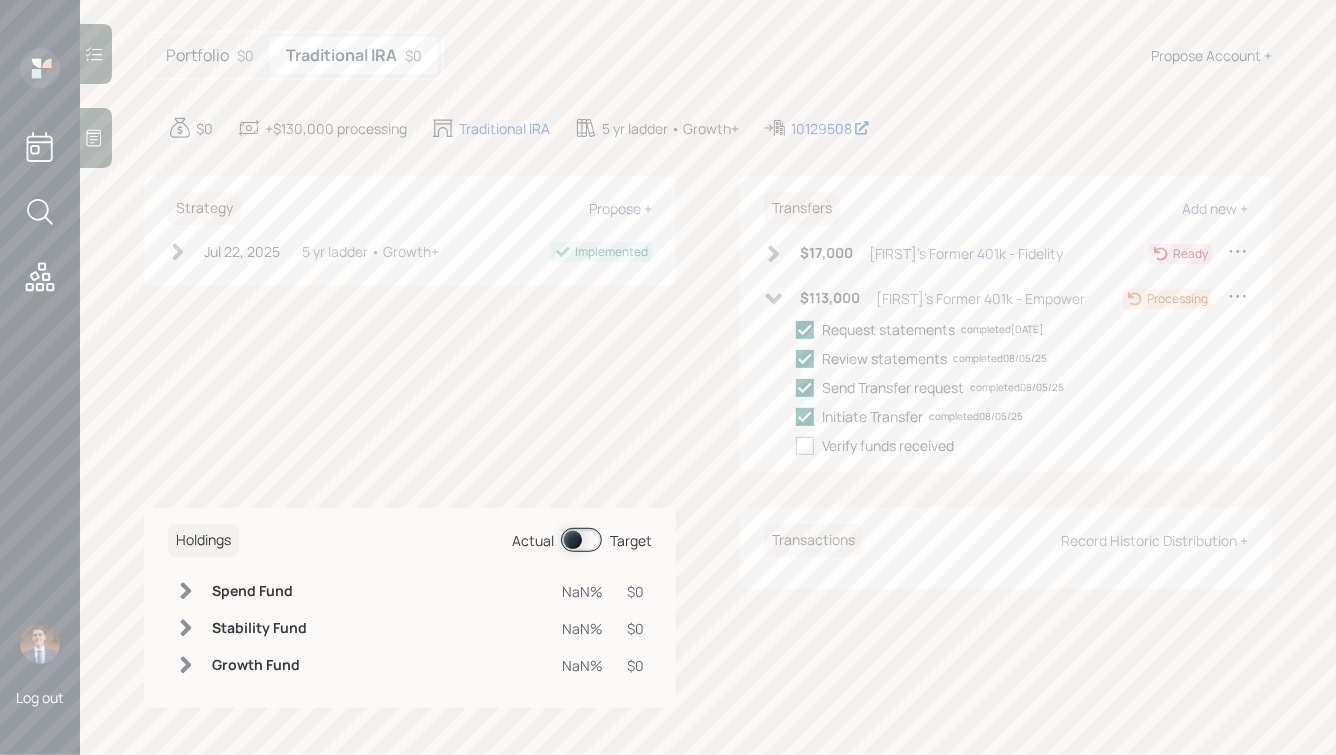 scroll, scrollTop: 0, scrollLeft: 0, axis: both 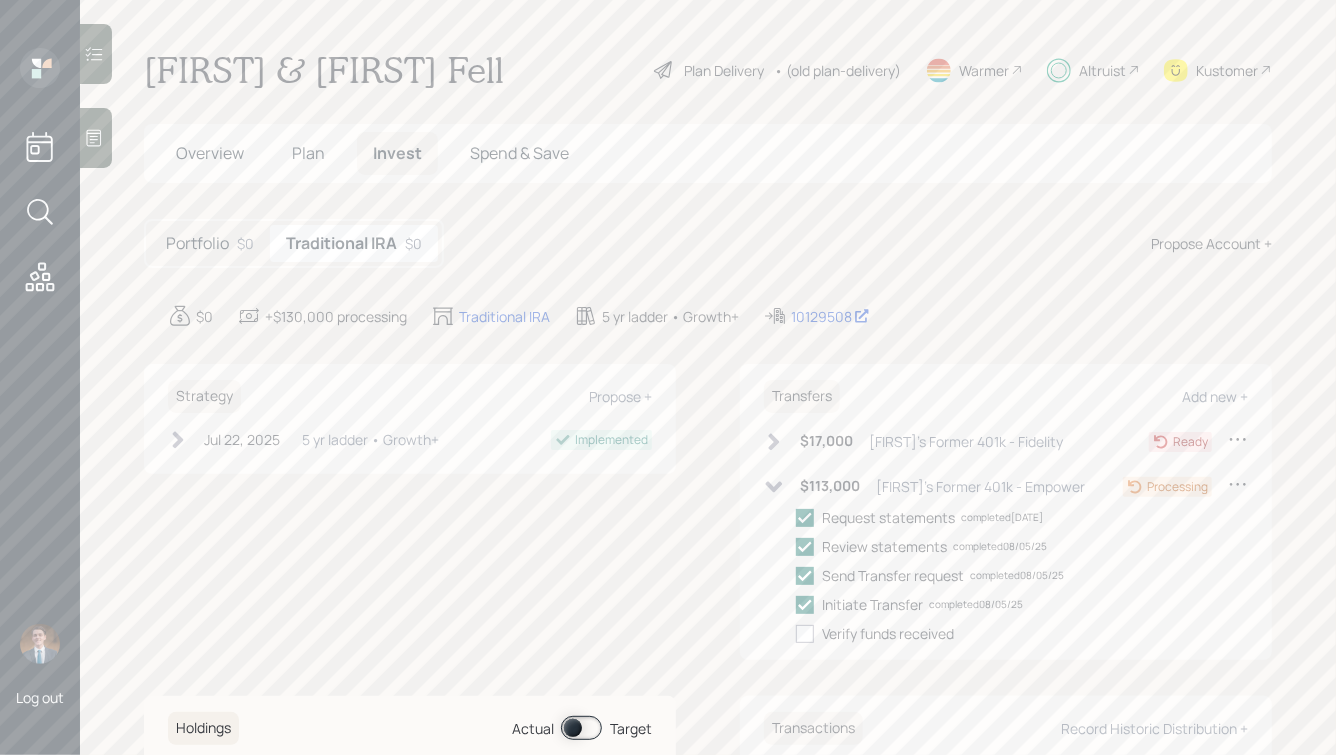 click 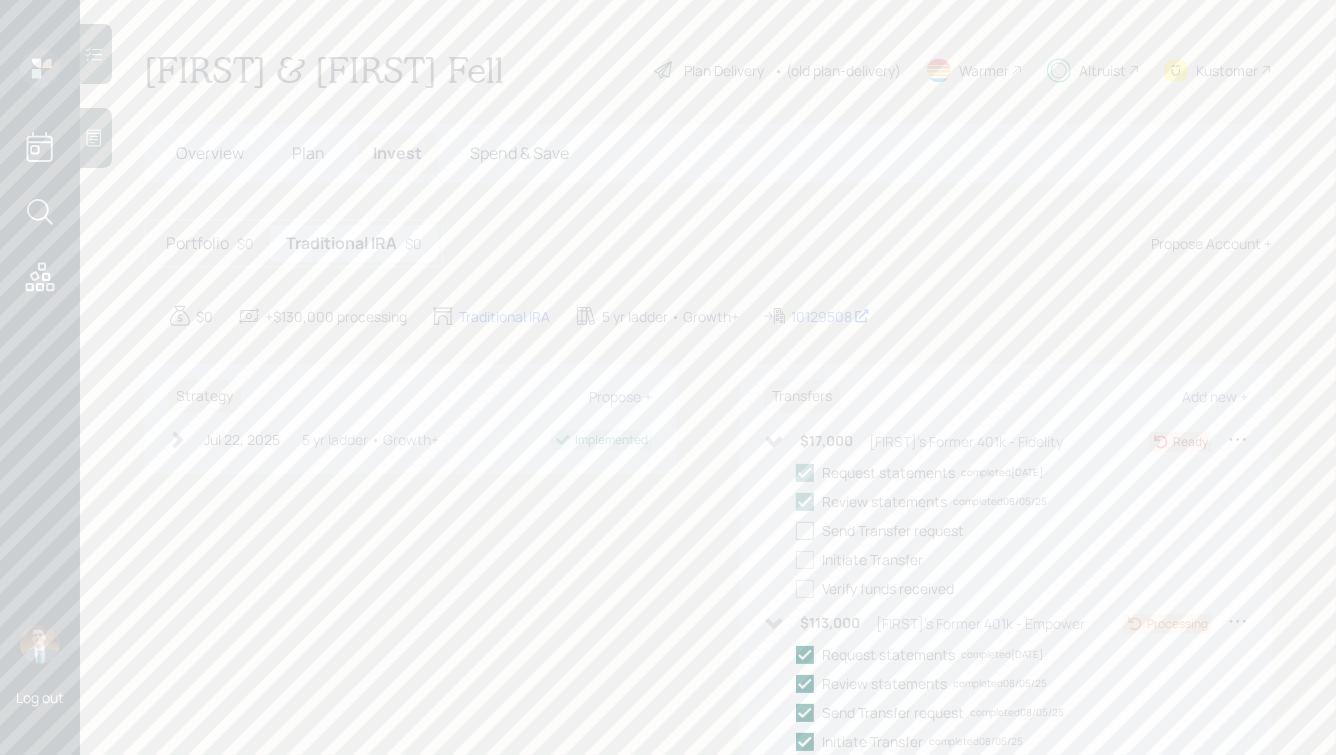 click at bounding box center (805, 531) 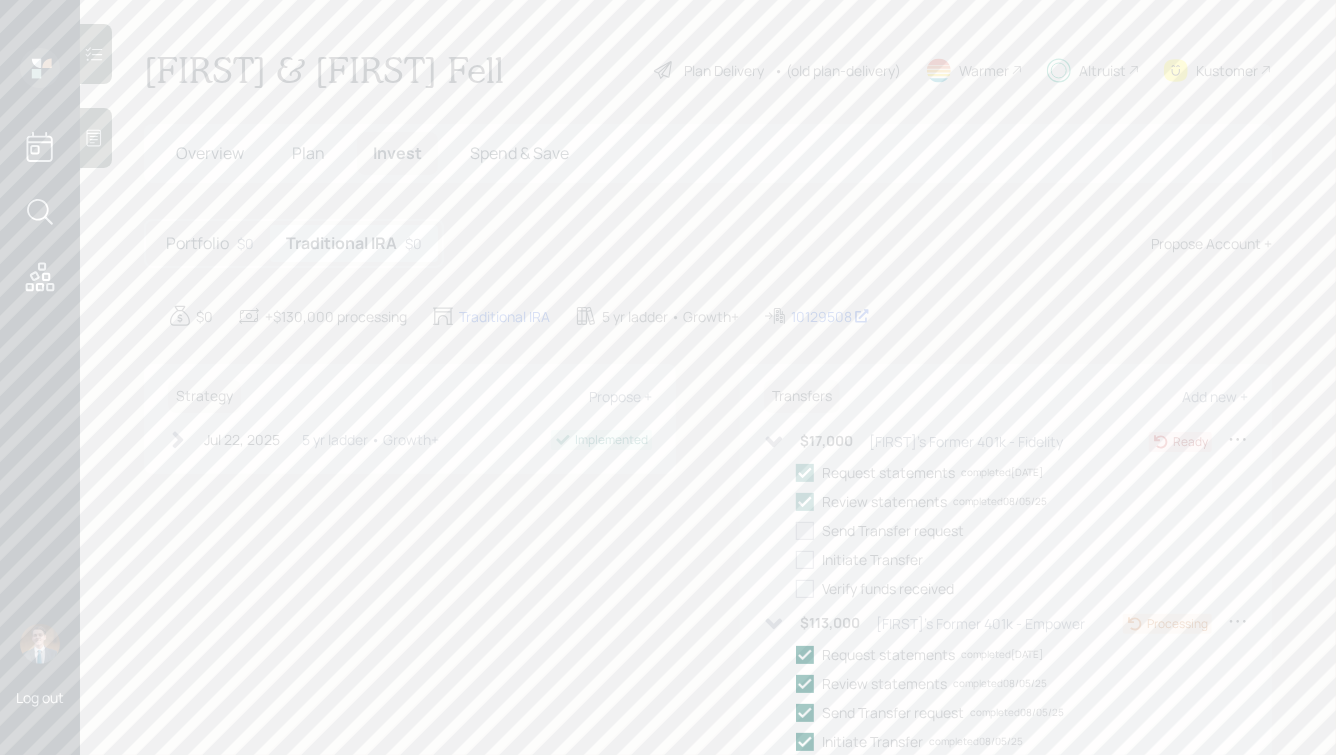 checkbox on "true" 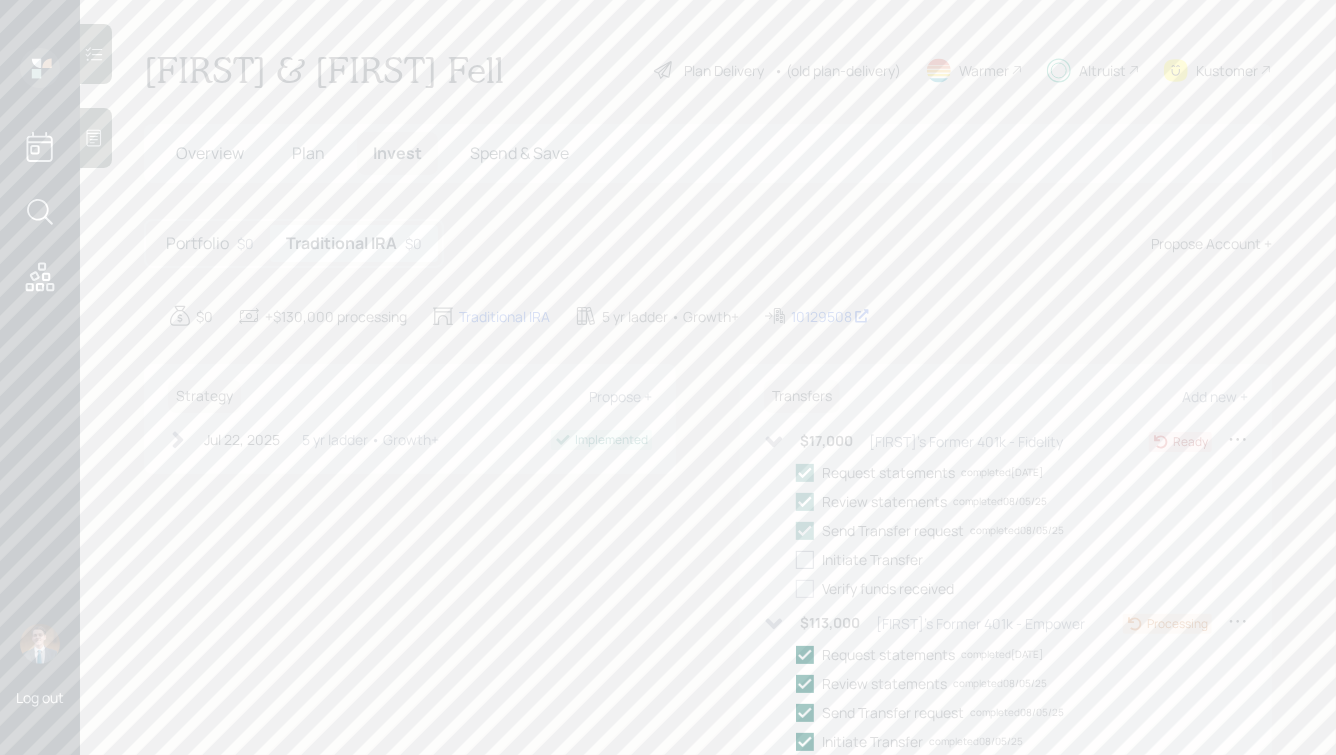 click at bounding box center (805, 560) 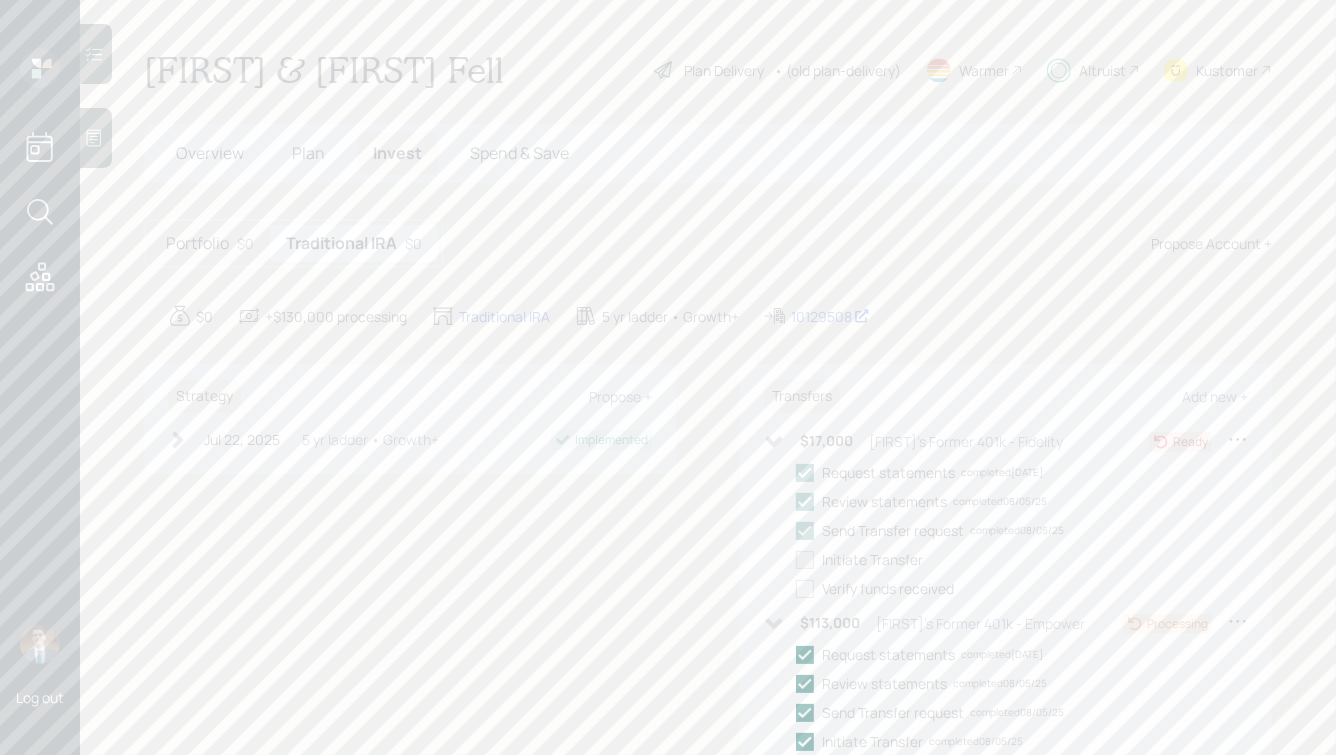 checkbox on "true" 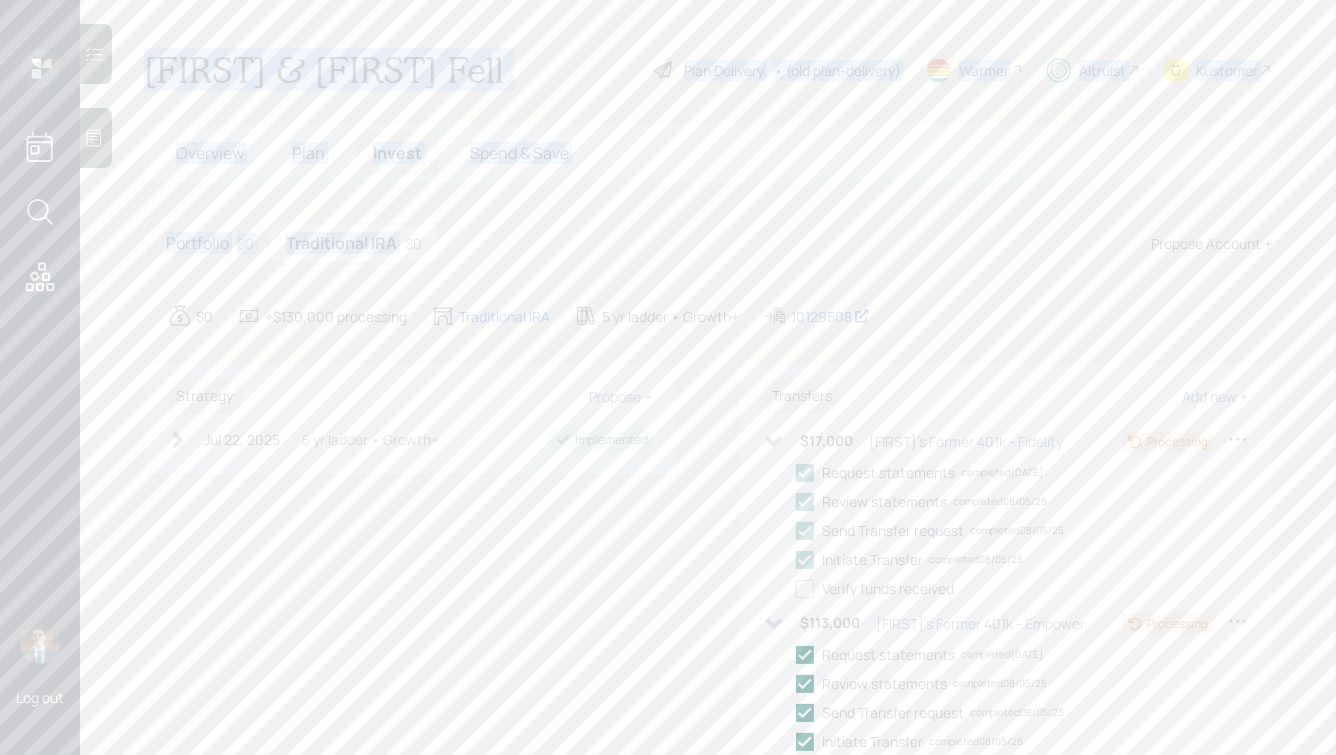 drag, startPoint x: 632, startPoint y: 225, endPoint x: 354, endPoint y: 12, distance: 350.2185 